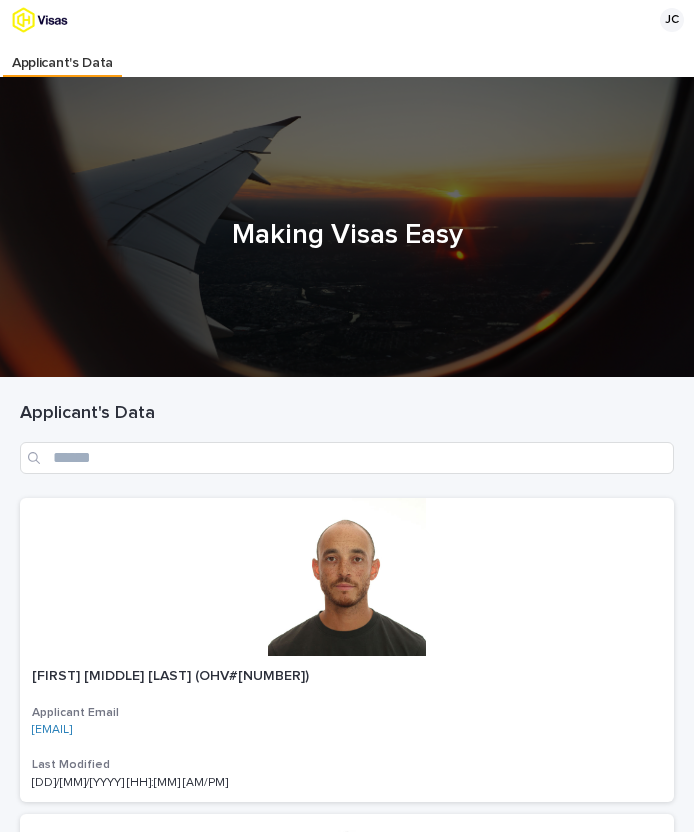 scroll, scrollTop: 0, scrollLeft: 0, axis: both 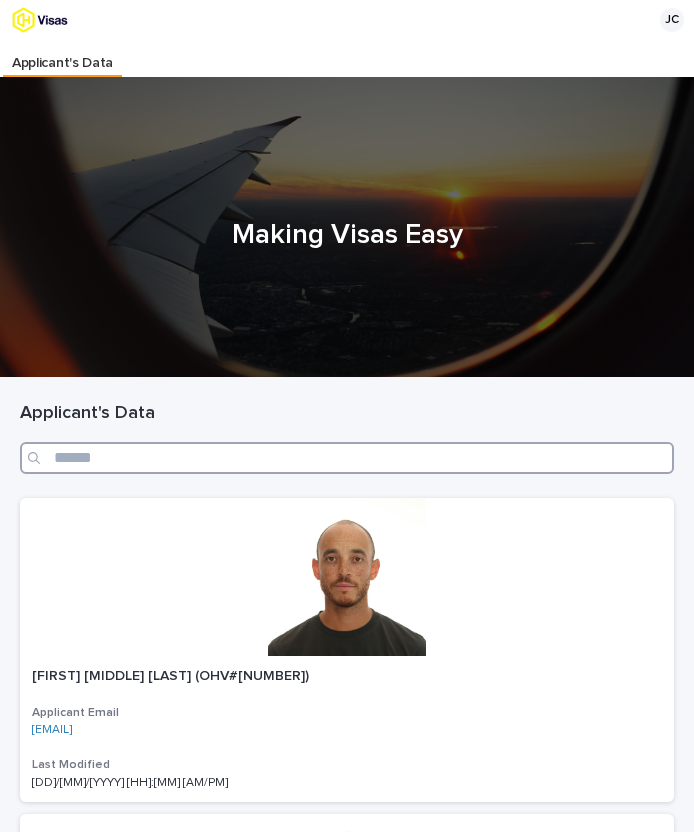click at bounding box center [347, 458] 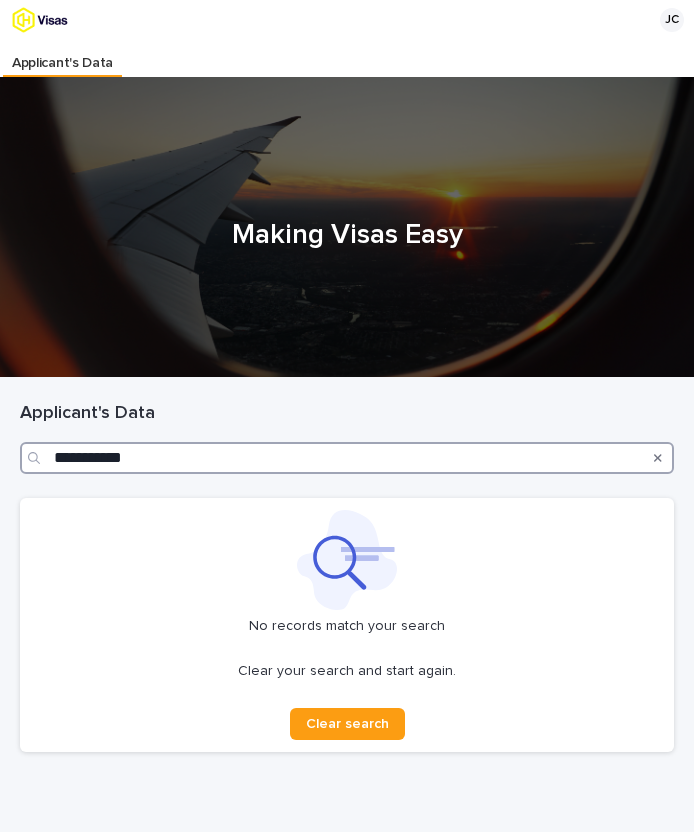 drag, startPoint x: 87, startPoint y: 455, endPoint x: 19, endPoint y: 454, distance: 68.007355 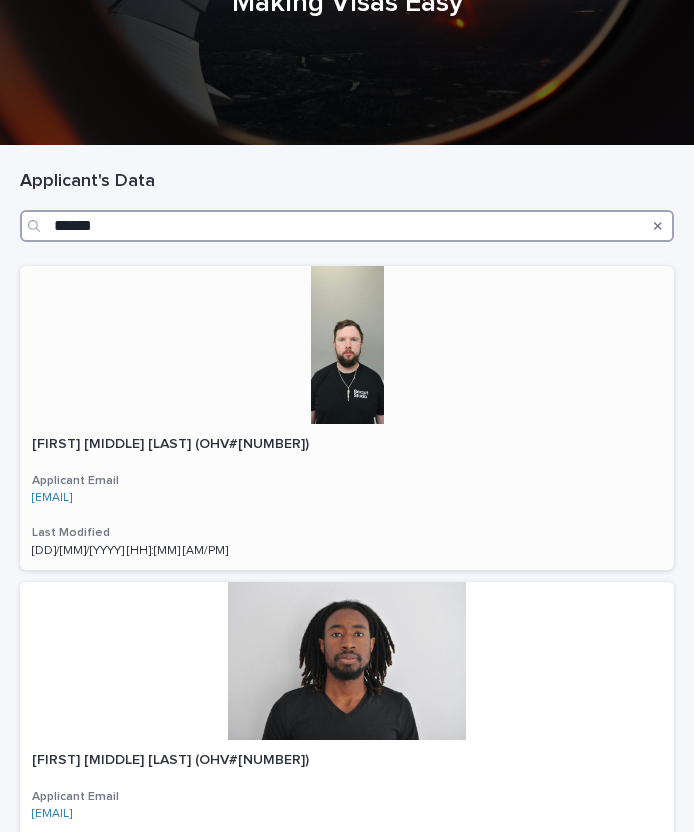 scroll, scrollTop: 233, scrollLeft: 0, axis: vertical 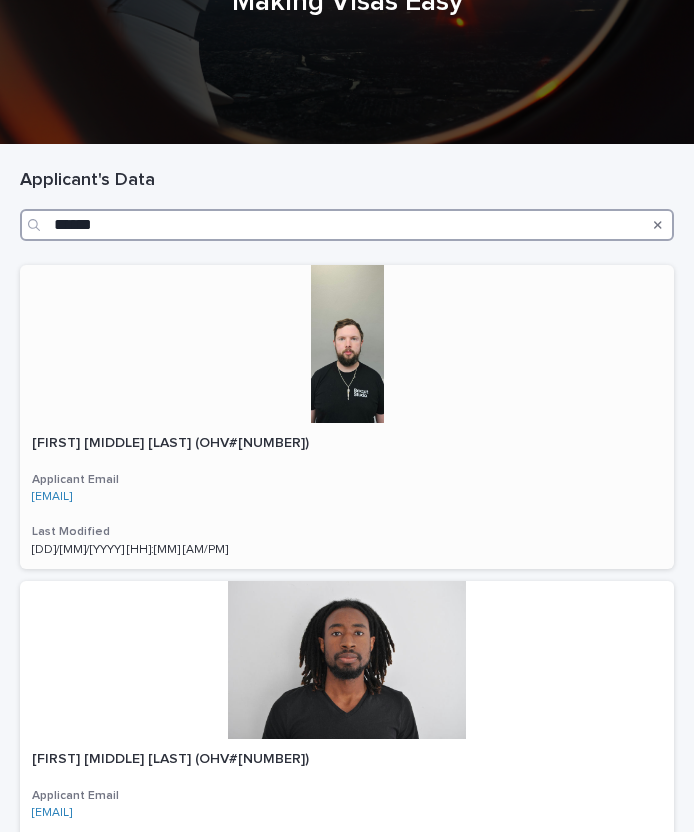 type on "******" 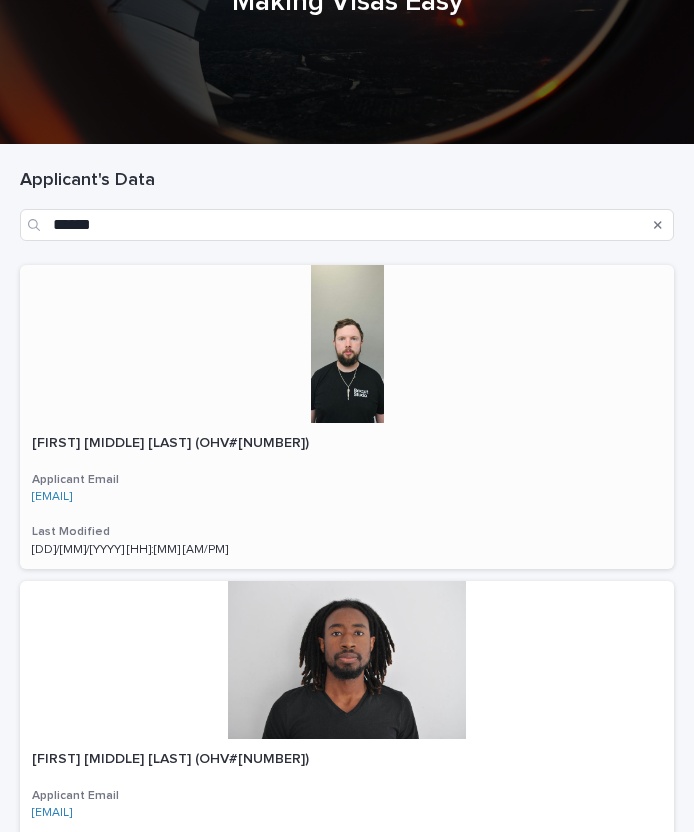 click on "[FIRST] [MIDDLE] [LAST] (OHV#[NUMBER])" at bounding box center (172, 441) 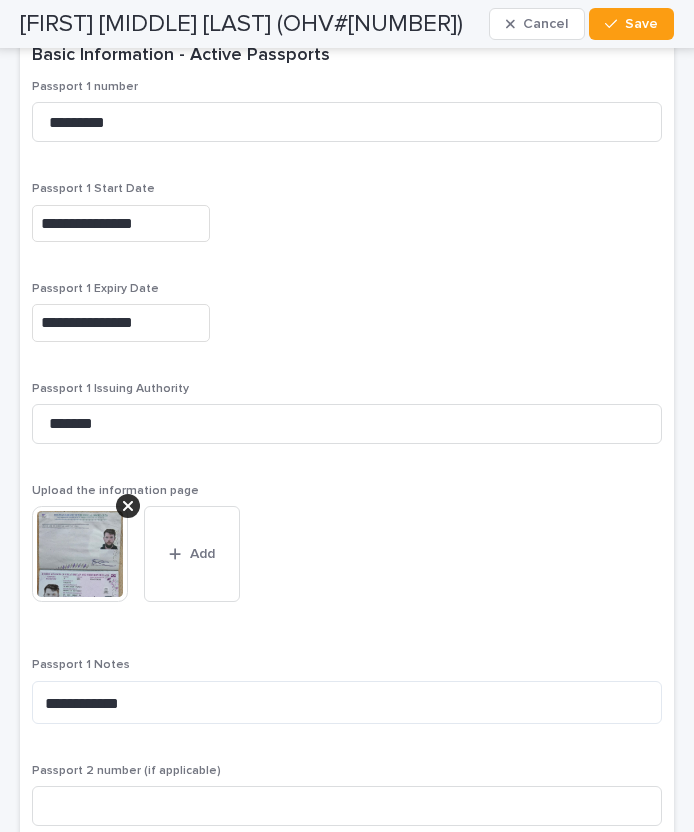scroll, scrollTop: 2542, scrollLeft: 0, axis: vertical 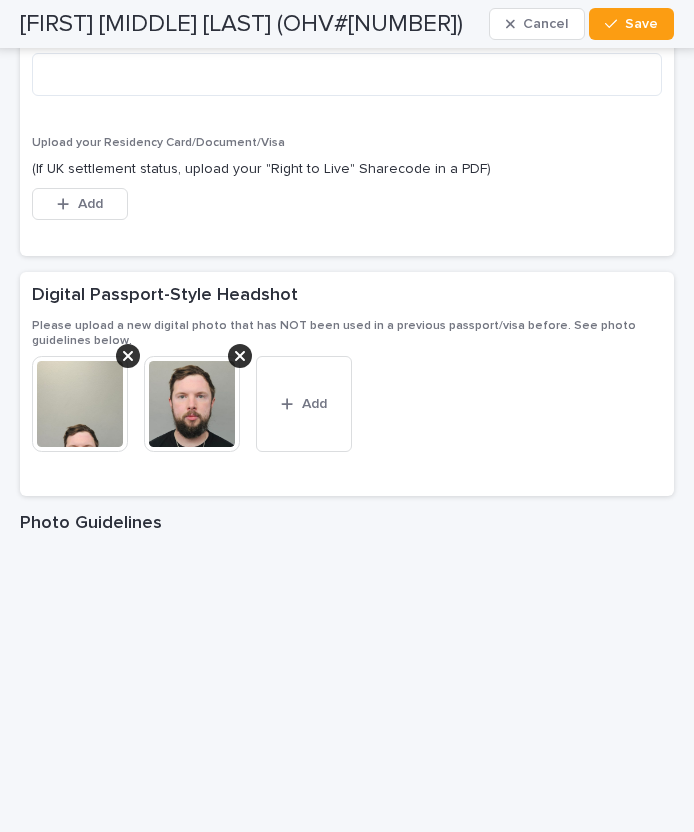 click at bounding box center [80, 404] 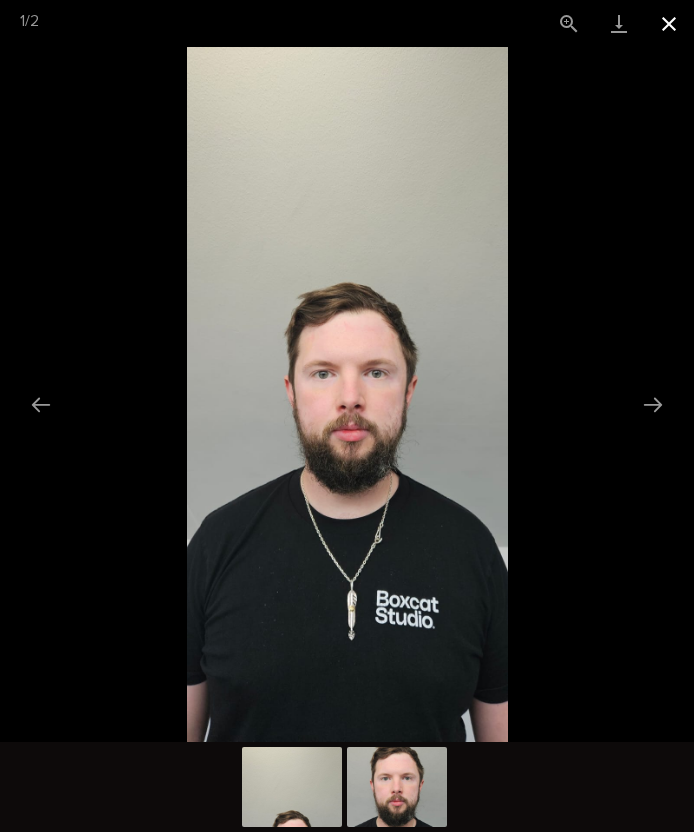 click at bounding box center (669, 23) 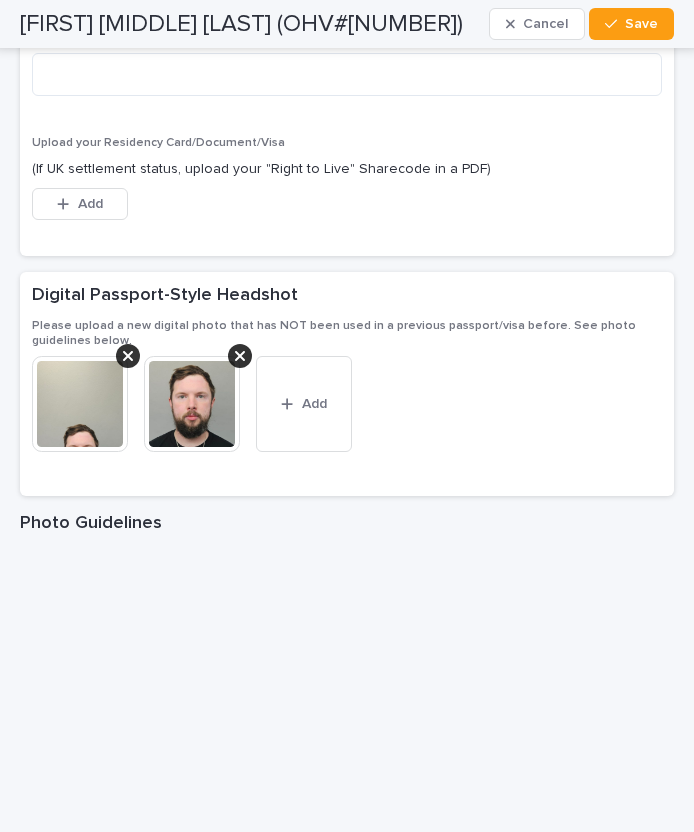 click at bounding box center (192, 404) 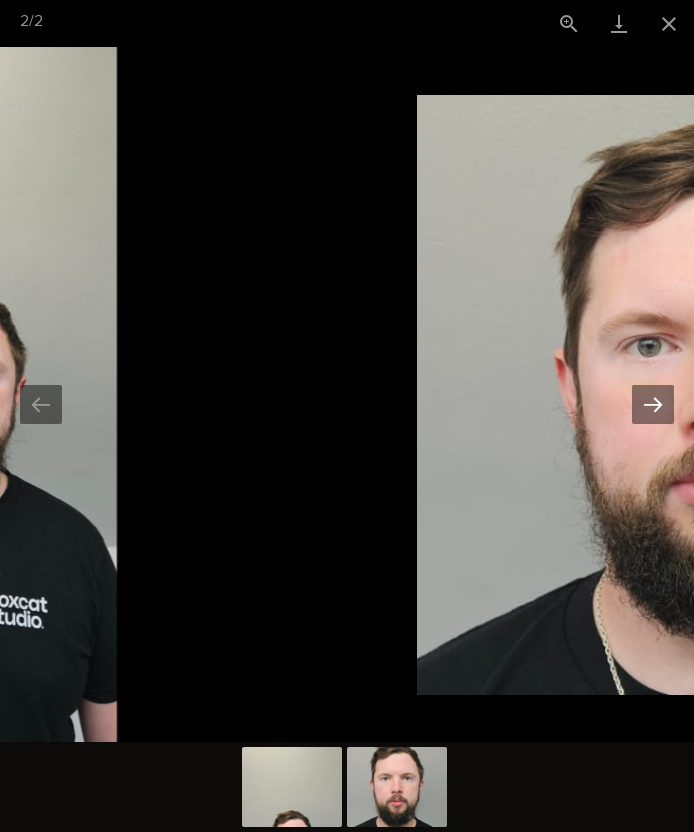 click at bounding box center [653, 404] 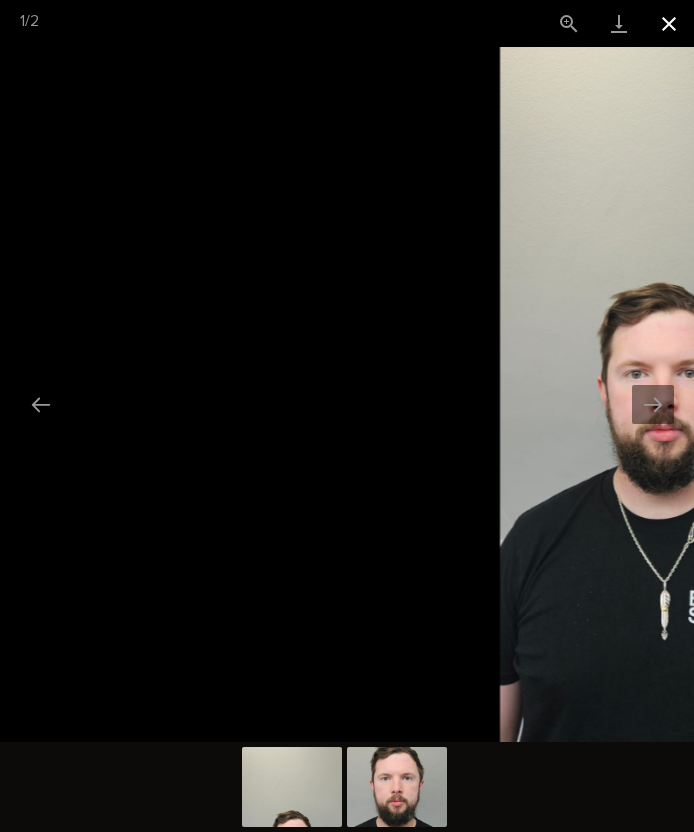 click at bounding box center (669, 23) 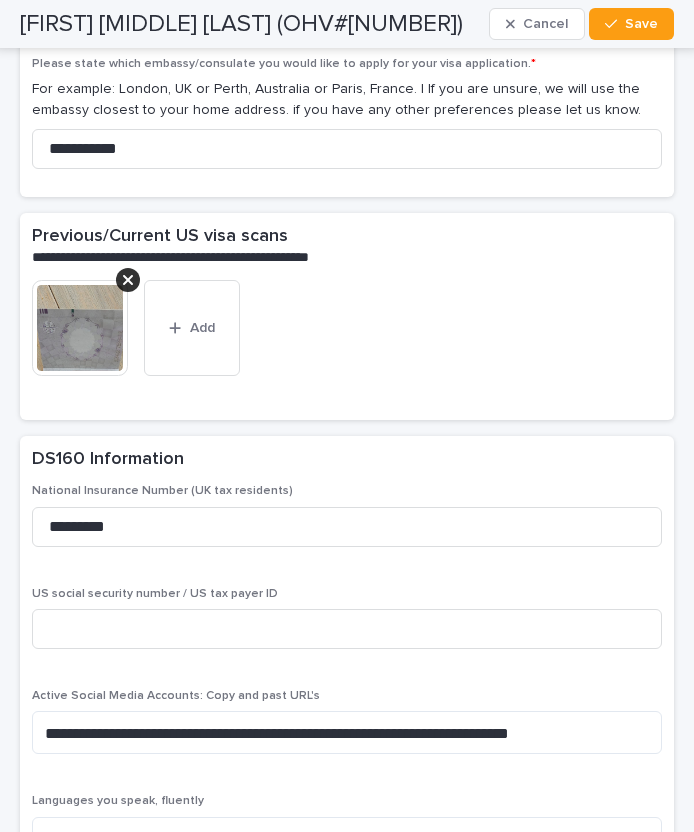 scroll, scrollTop: 5332, scrollLeft: 0, axis: vertical 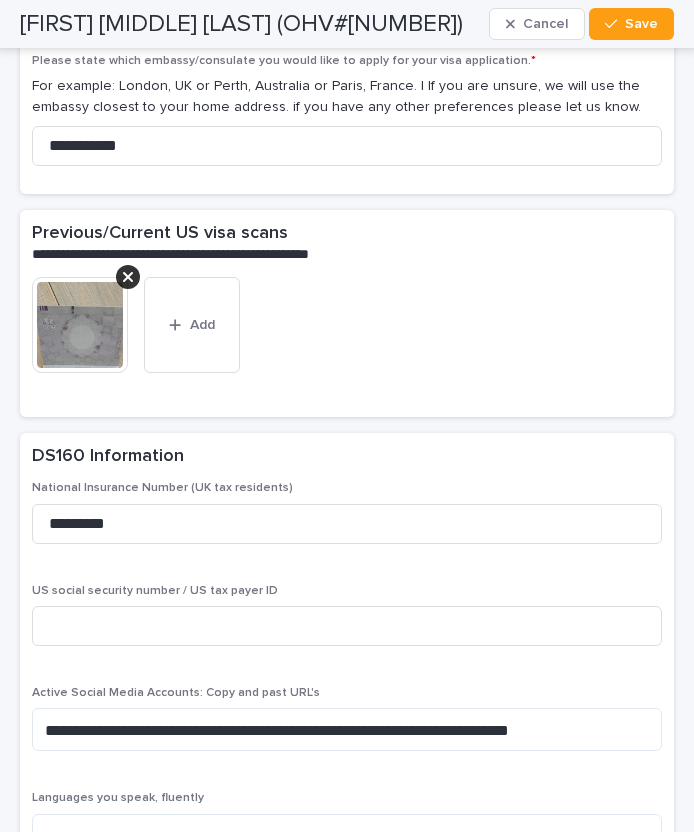 click at bounding box center (80, 325) 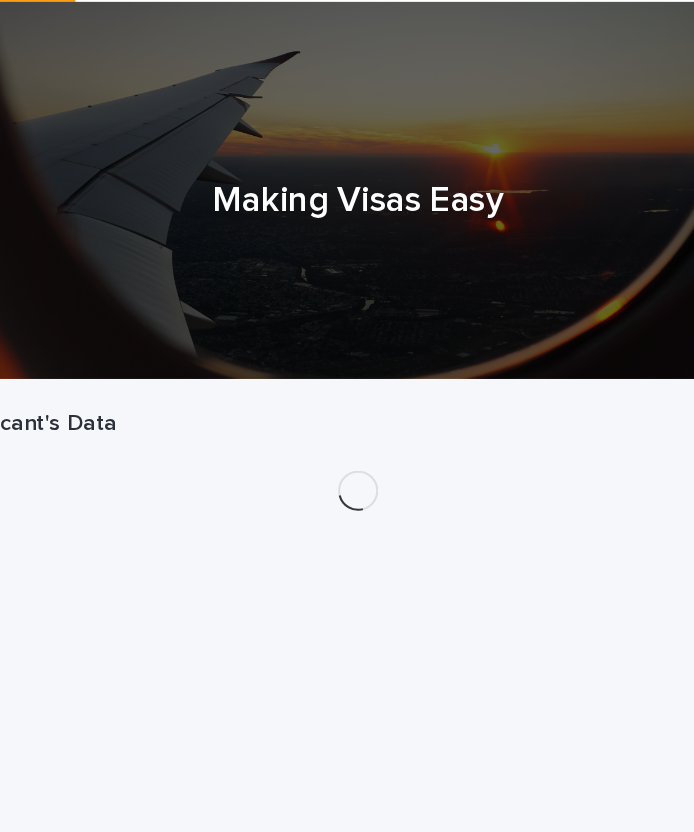scroll, scrollTop: 0, scrollLeft: 0, axis: both 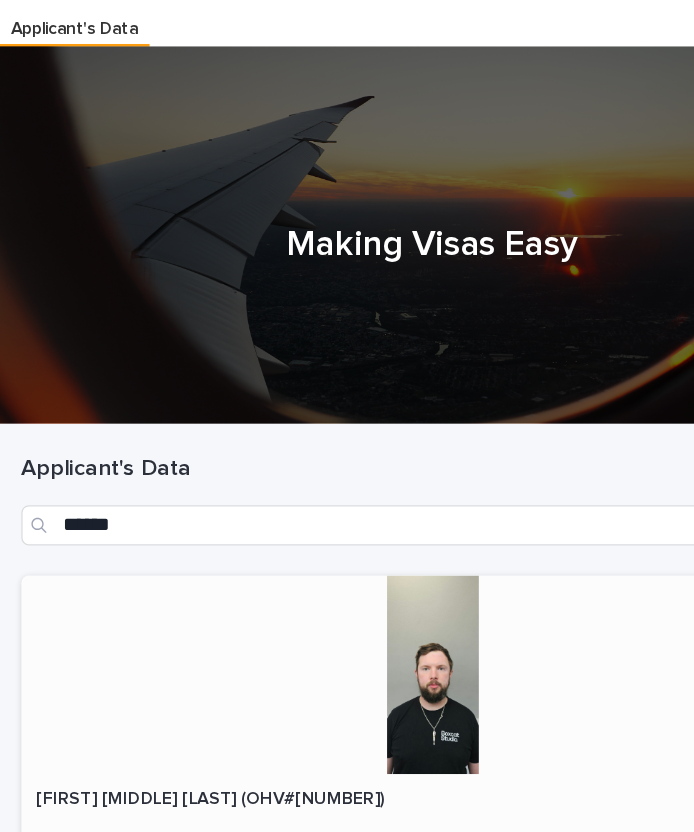 click on "[FIRST] [MIDDLE] [LAST] (OHV#[NUMBER])" at bounding box center [172, 674] 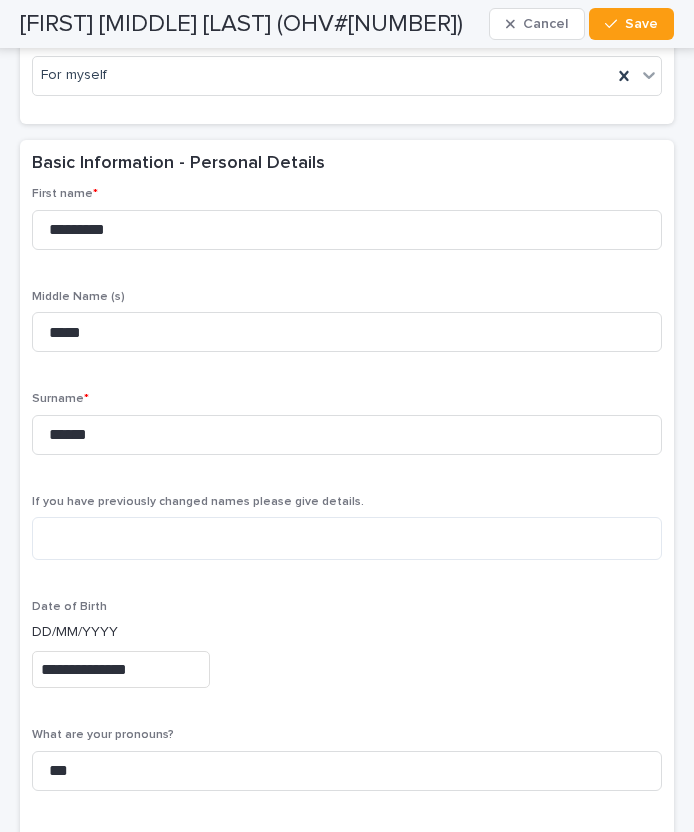 scroll, scrollTop: 480, scrollLeft: 0, axis: vertical 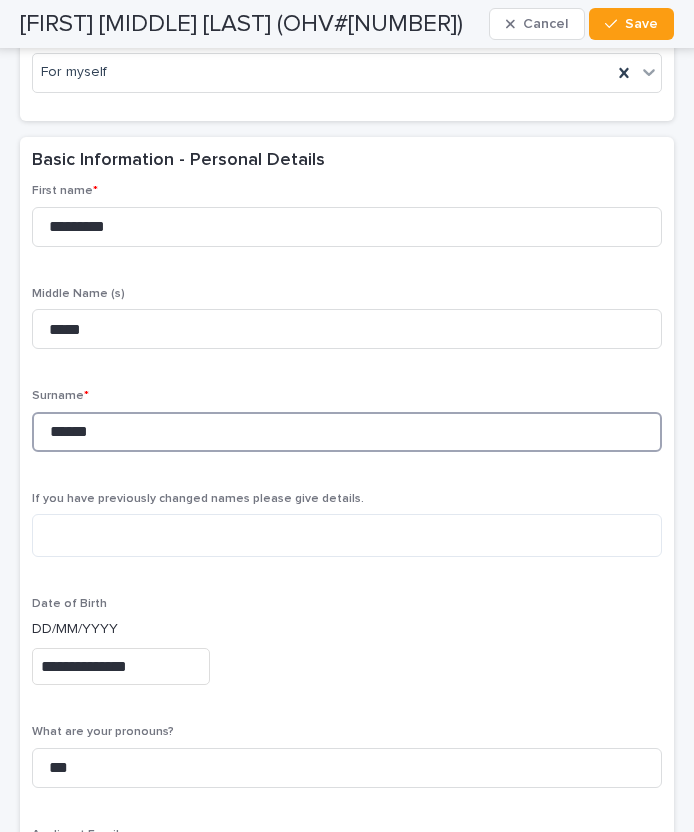 click on "******" at bounding box center (347, 432) 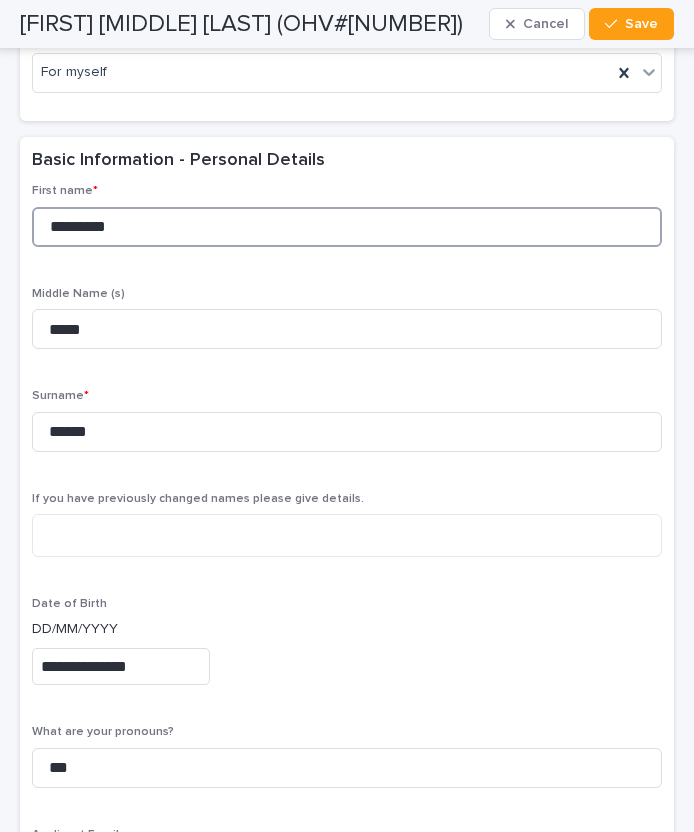 click on "*********" at bounding box center [347, 227] 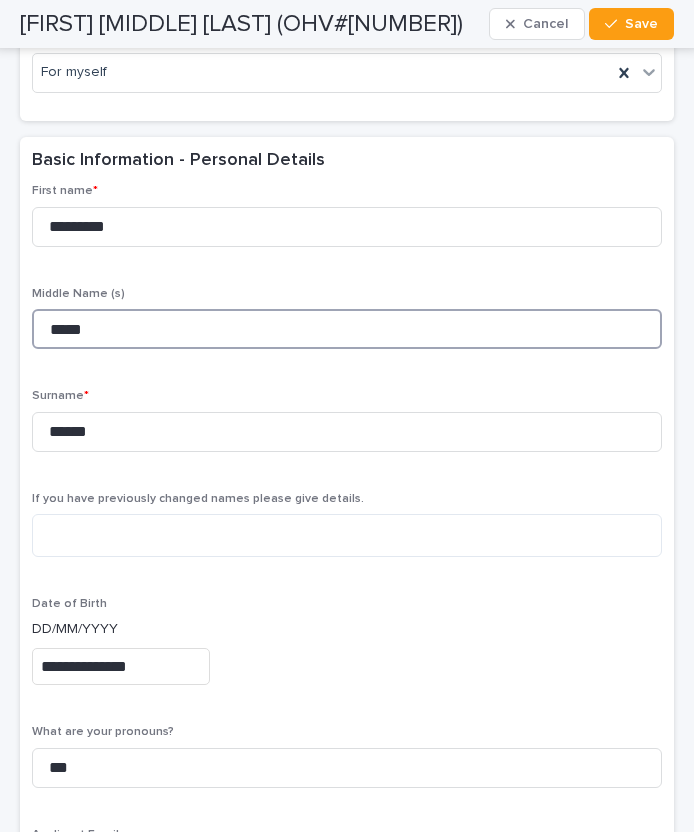 click on "*****" at bounding box center (347, 329) 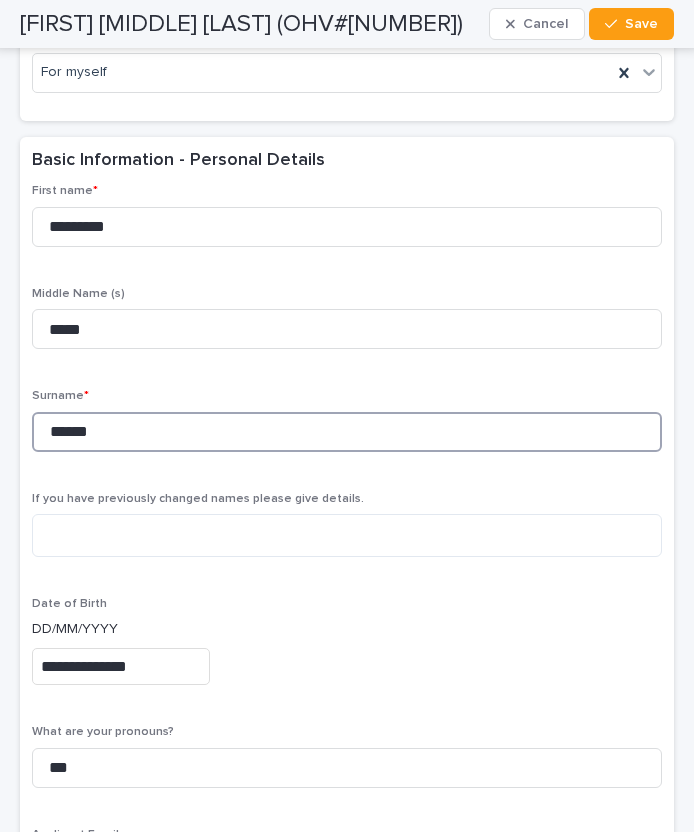 click on "******" at bounding box center [347, 432] 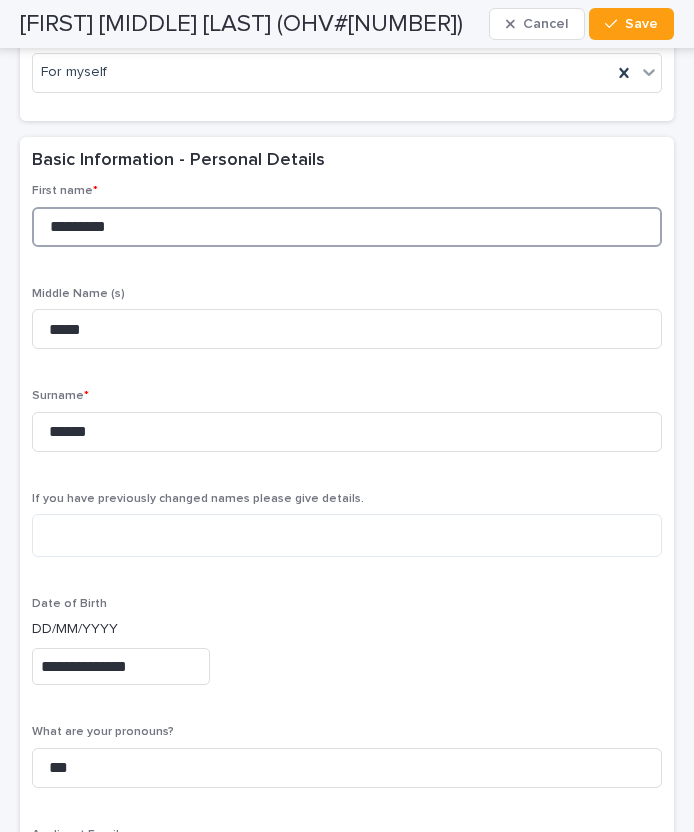 click on "*********" at bounding box center [347, 227] 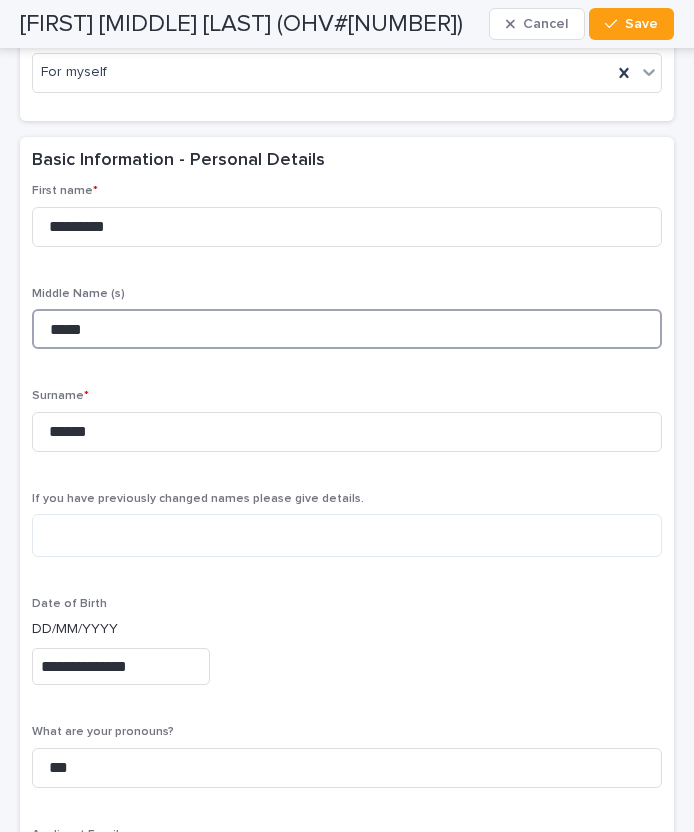 click on "*****" at bounding box center (347, 329) 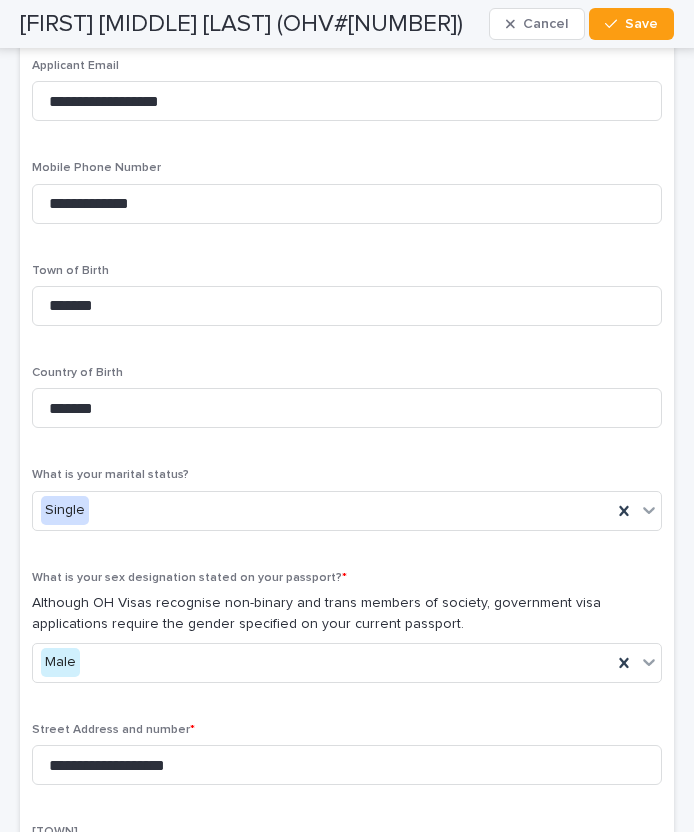 scroll, scrollTop: 1252, scrollLeft: 0, axis: vertical 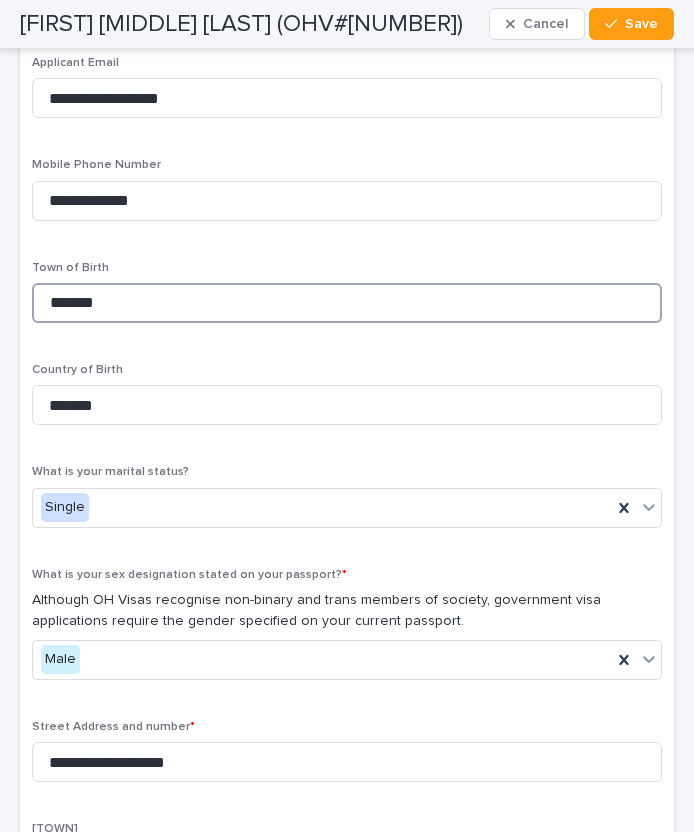 click on "*******" at bounding box center [347, 303] 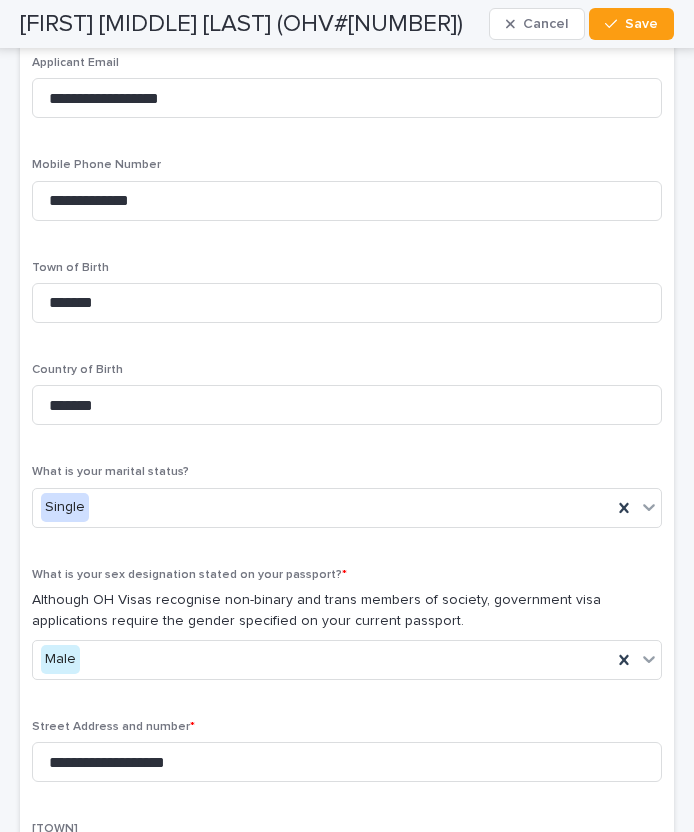 click on "[FIRST] [MIDDLE] [LAST] (OHV#[NUMBER])" at bounding box center (241, 24) 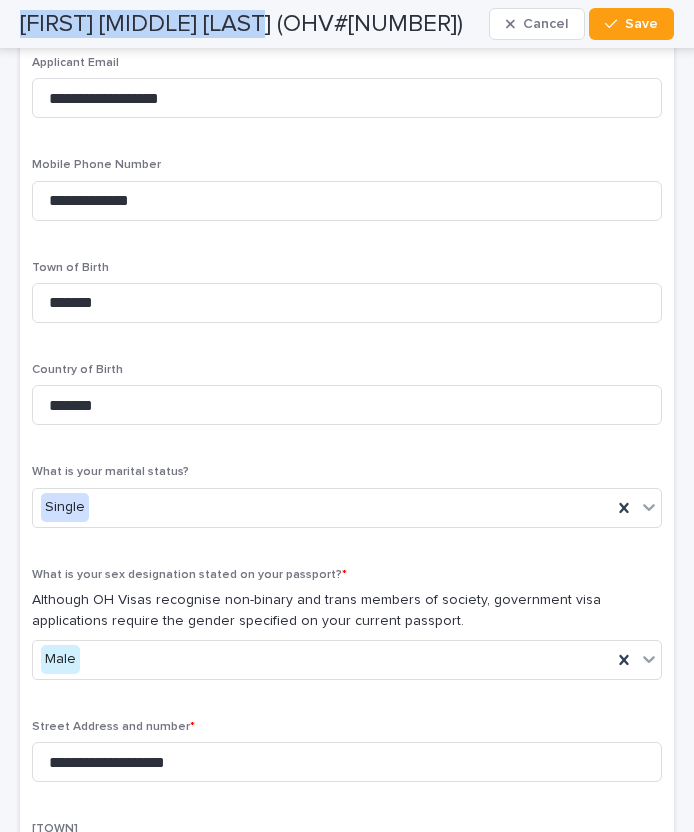 drag, startPoint x: 59, startPoint y: 21, endPoint x: 208, endPoint y: 21, distance: 149 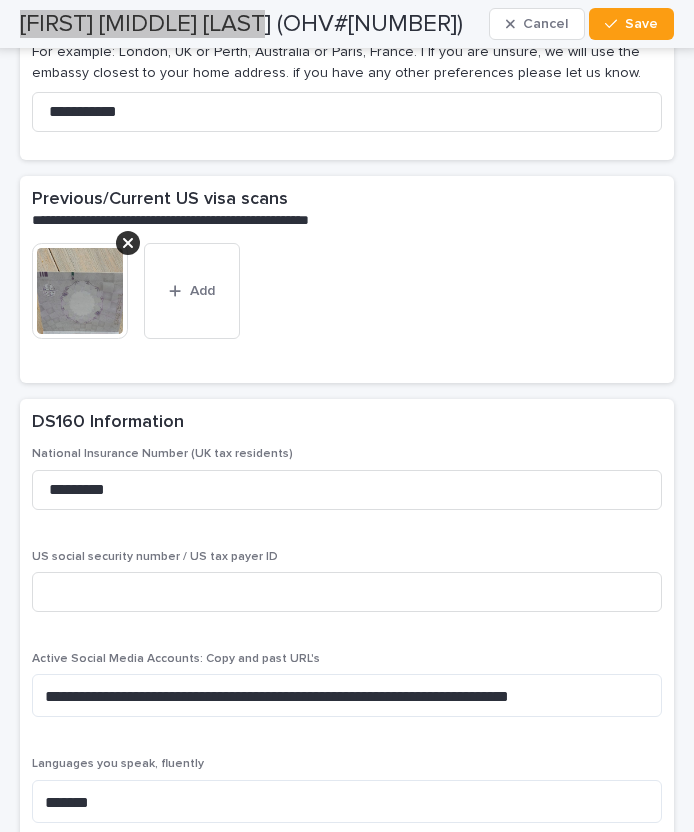 scroll, scrollTop: 5411, scrollLeft: 0, axis: vertical 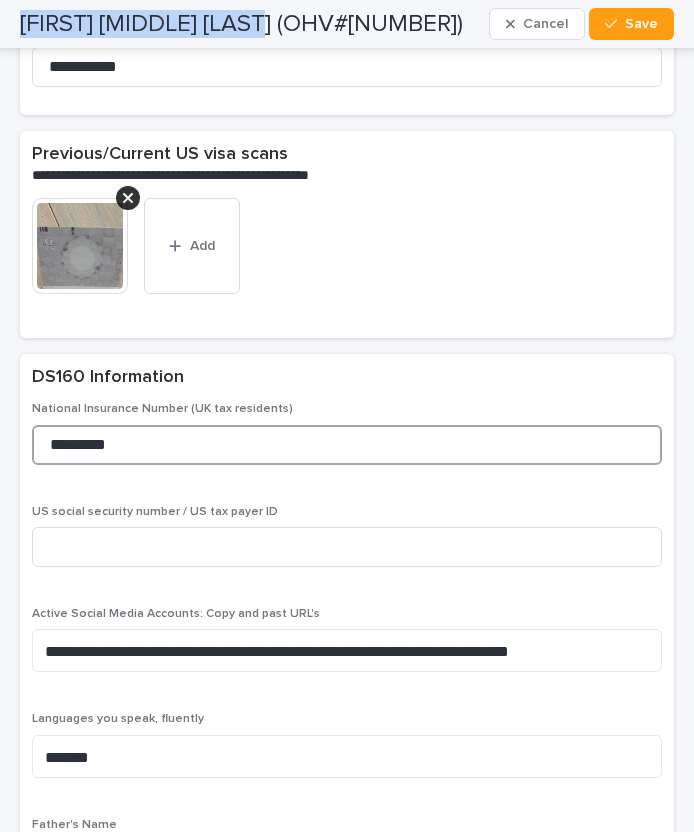 click on "*********" at bounding box center (347, 445) 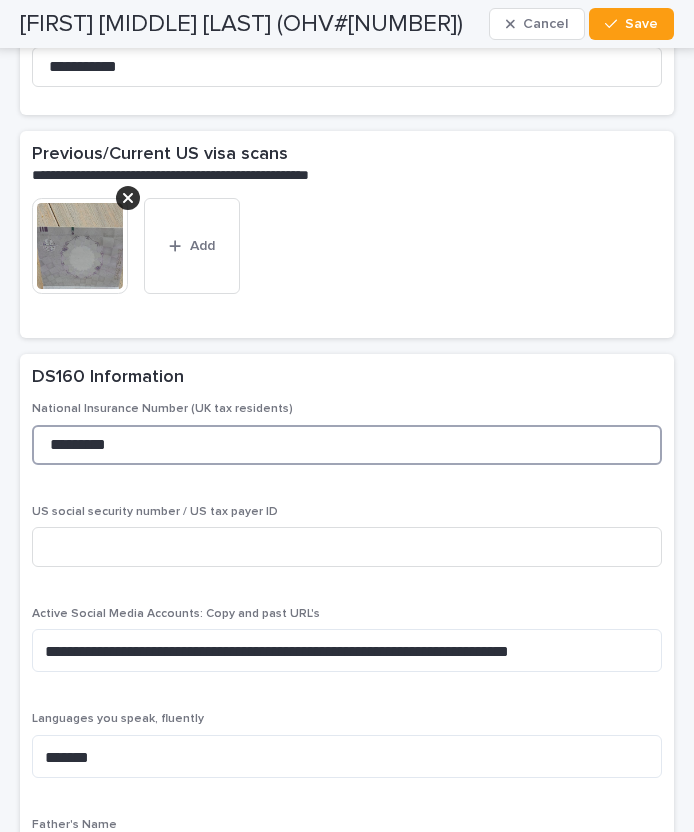click on "*********" at bounding box center [347, 445] 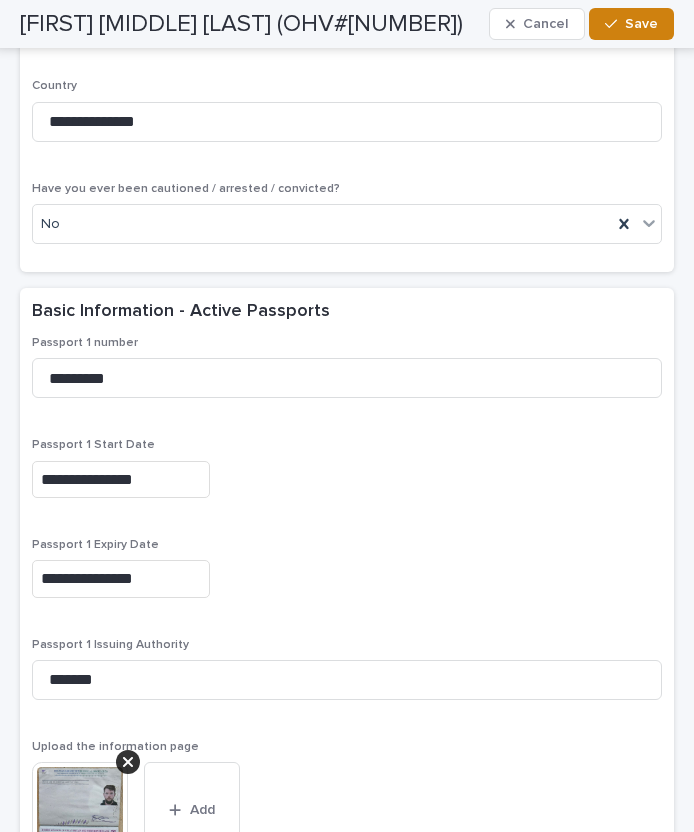 scroll, scrollTop: 2296, scrollLeft: 0, axis: vertical 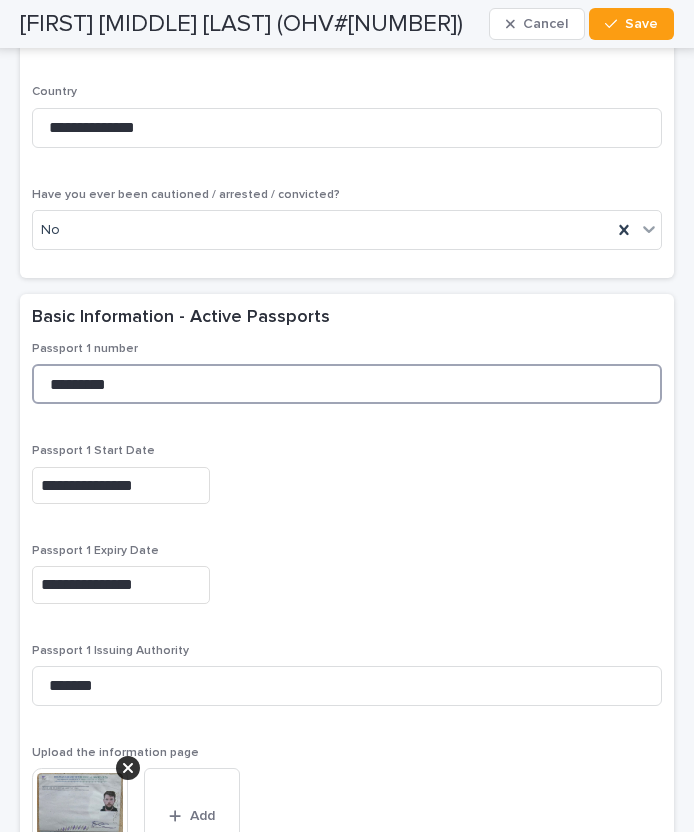 click on "*********" at bounding box center [347, 384] 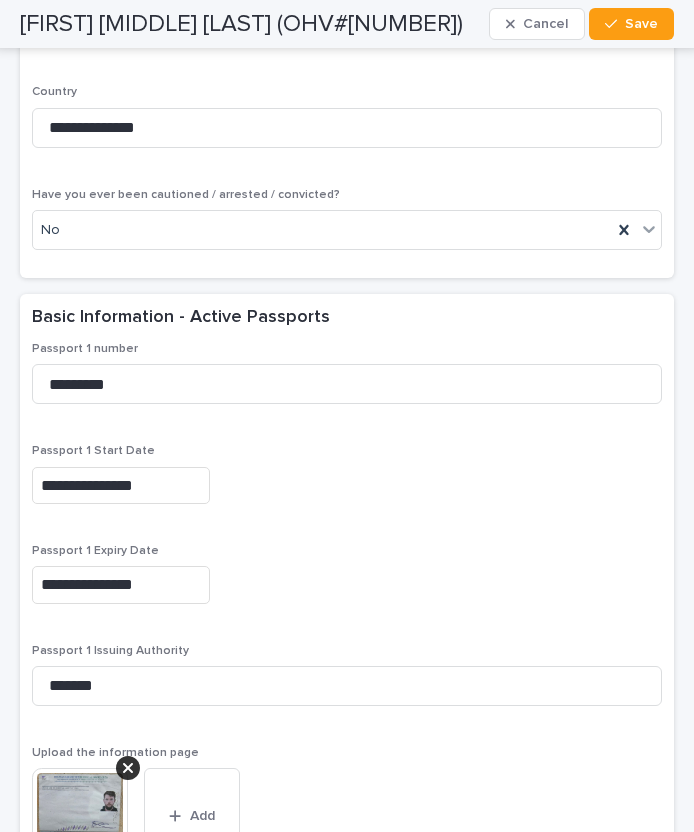 click on "[FIRST] [MIDDLE] [LAST] (OHV#[NUMBER])" at bounding box center (241, 24) 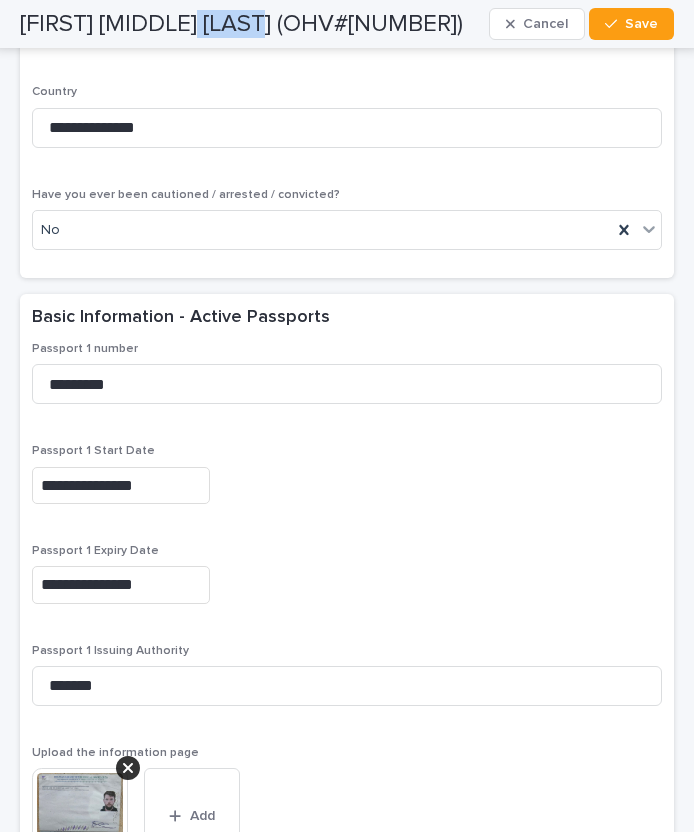 click on "[FIRST] [MIDDLE] [LAST] (OHV#[NUMBER])" at bounding box center [241, 24] 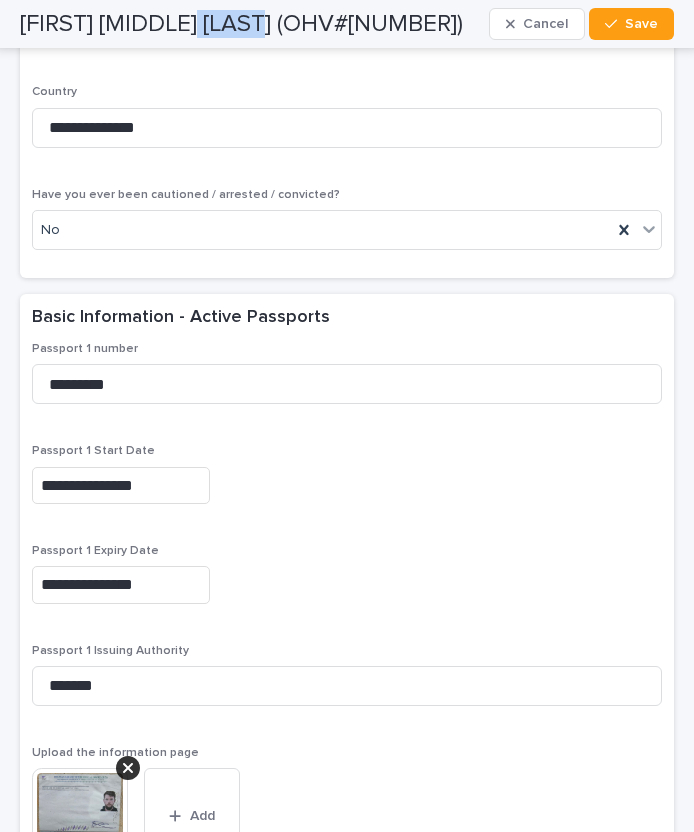 click on "[FIRST] [MIDDLE] [LAST] (OHV#[NUMBER])" at bounding box center (241, 24) 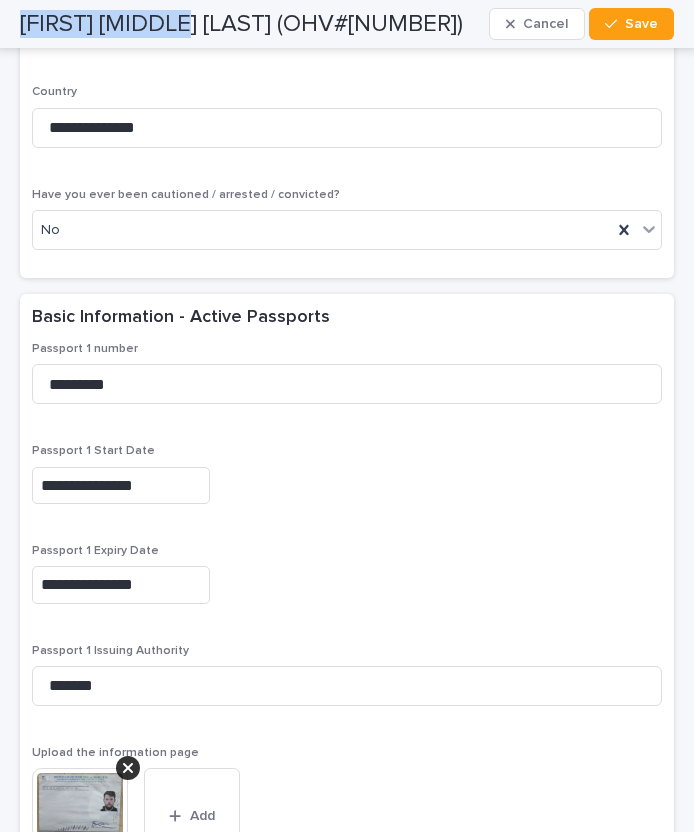 drag, startPoint x: 81, startPoint y: 17, endPoint x: 174, endPoint y: 17, distance: 93 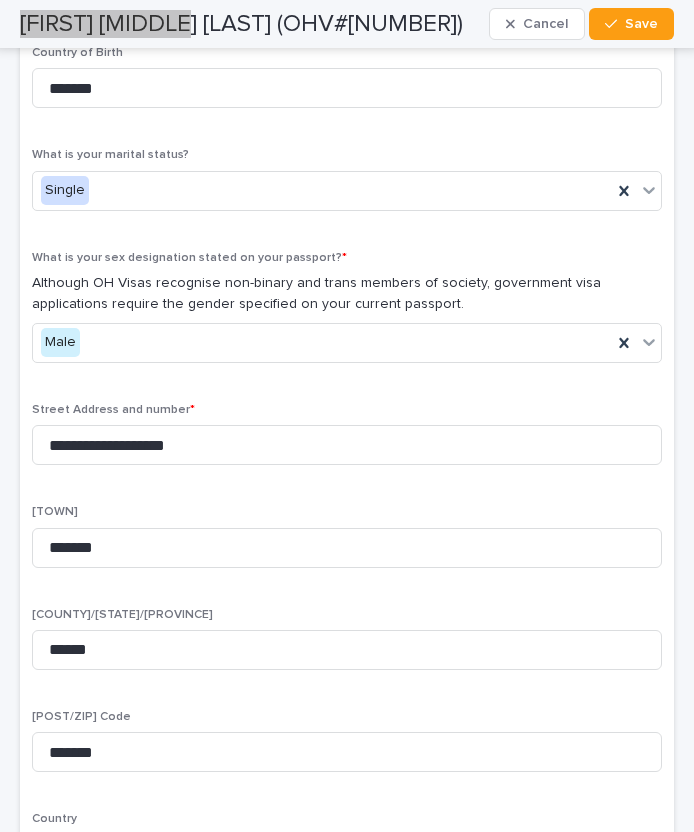 scroll, scrollTop: 1572, scrollLeft: 0, axis: vertical 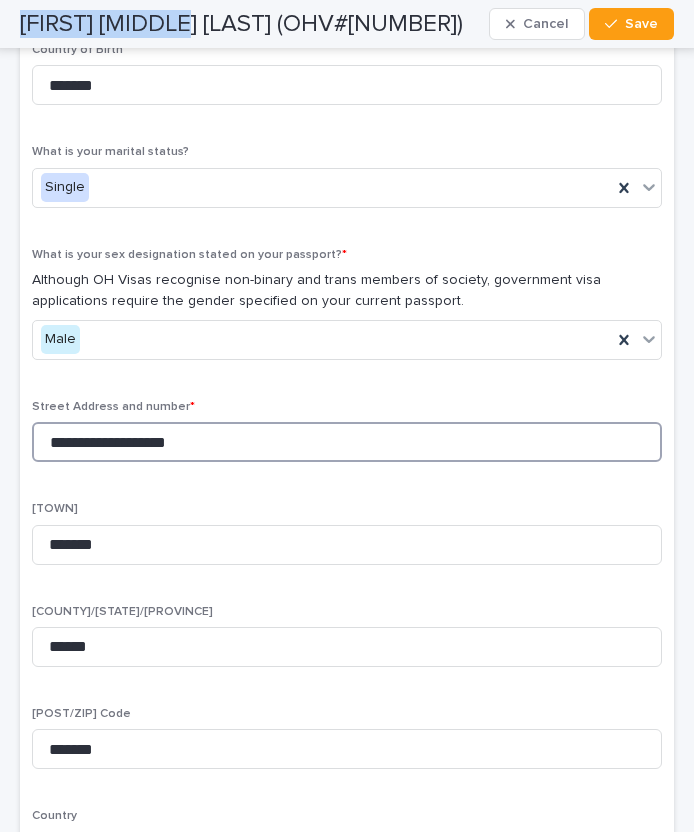 click on "**********" at bounding box center [347, 442] 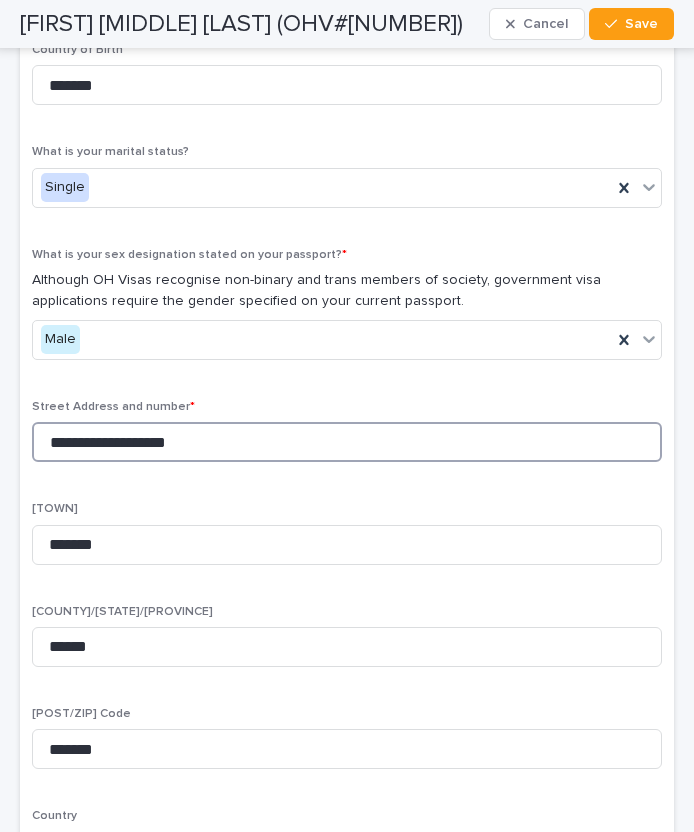 drag, startPoint x: 51, startPoint y: 436, endPoint x: 78, endPoint y: 433, distance: 27.166155 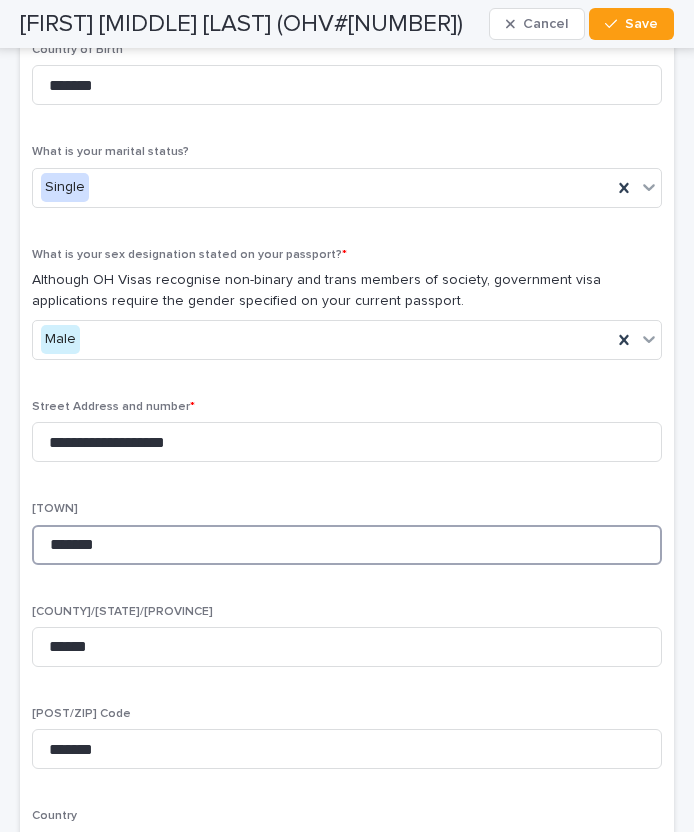 click on "*******" at bounding box center (347, 545) 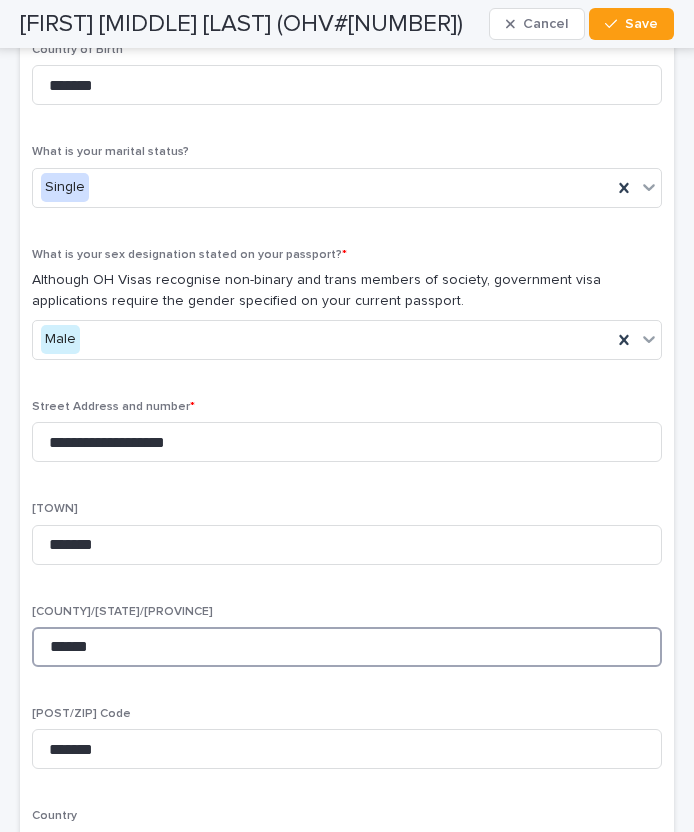 click on "******" at bounding box center (347, 647) 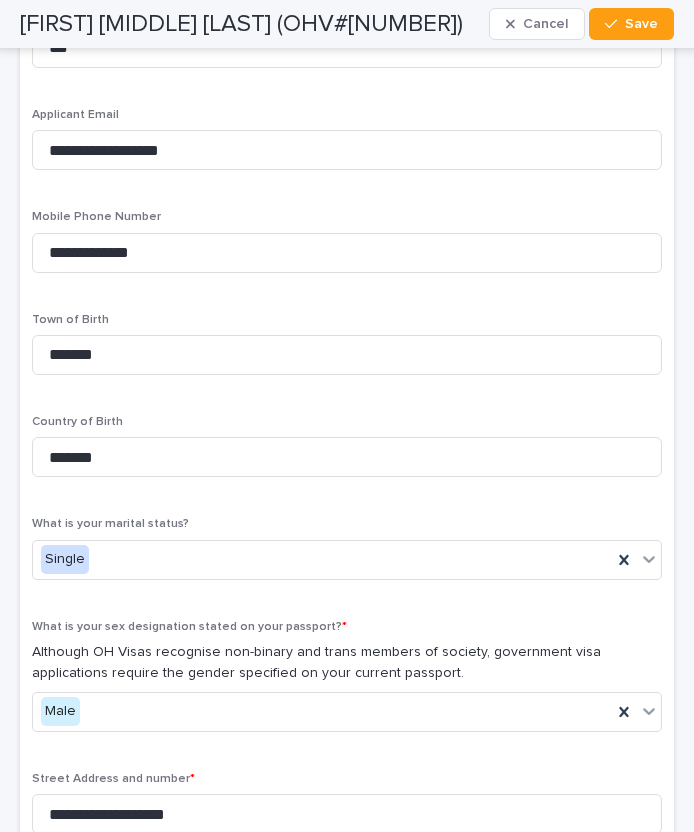 scroll, scrollTop: 1174, scrollLeft: 0, axis: vertical 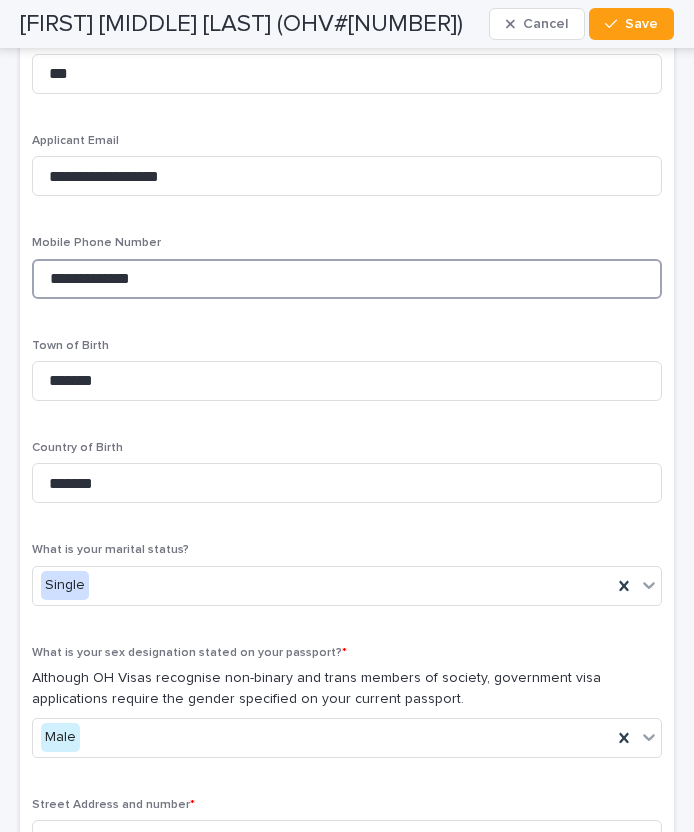 click on "**********" at bounding box center [347, 279] 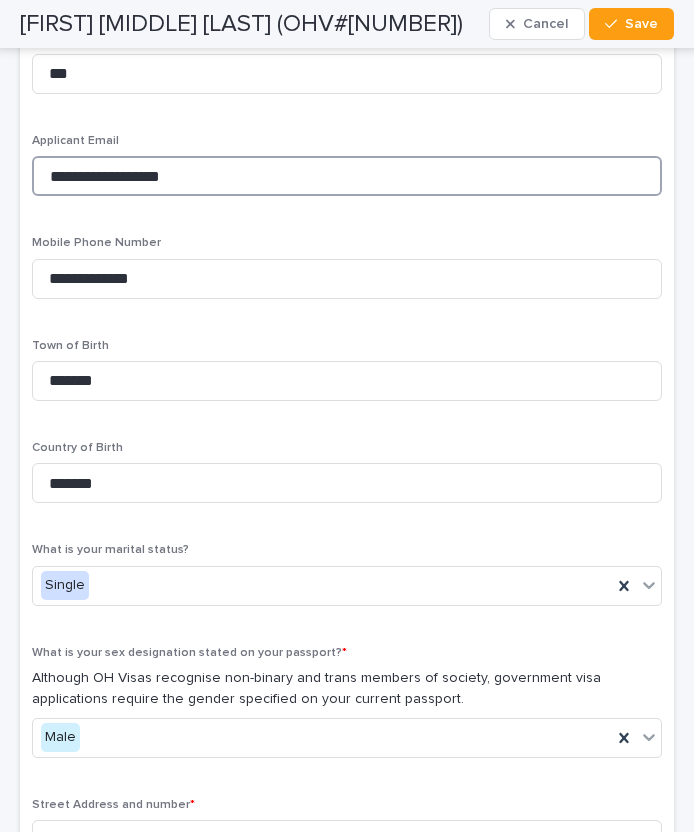click on "**********" at bounding box center (347, 176) 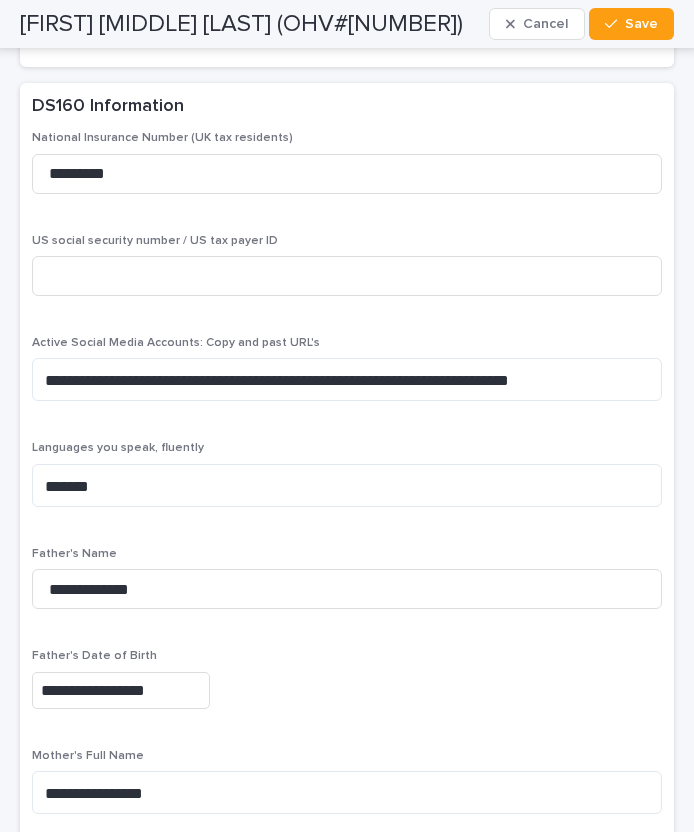 scroll, scrollTop: 5684, scrollLeft: 0, axis: vertical 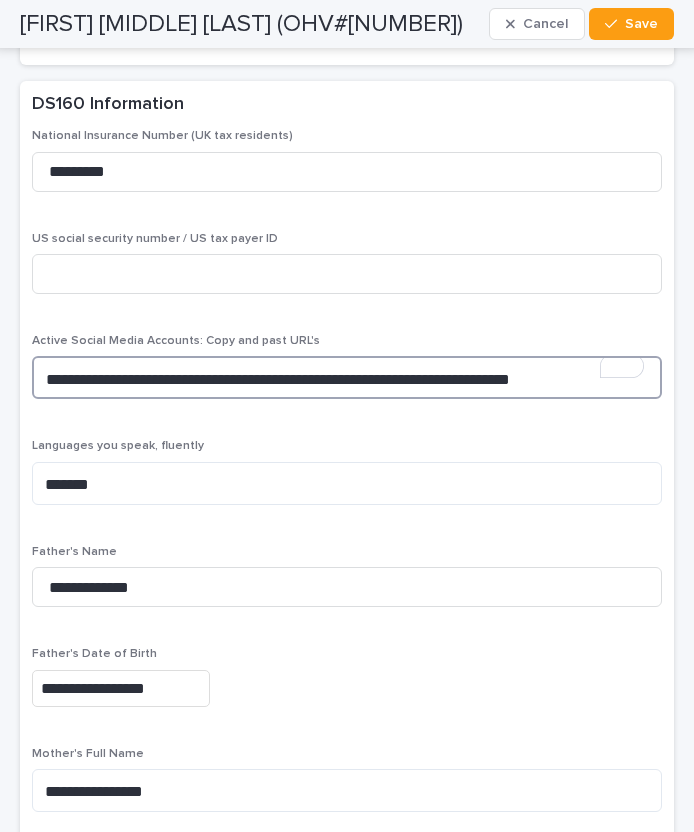 drag, startPoint x: 292, startPoint y: 351, endPoint x: 14, endPoint y: 327, distance: 279.03406 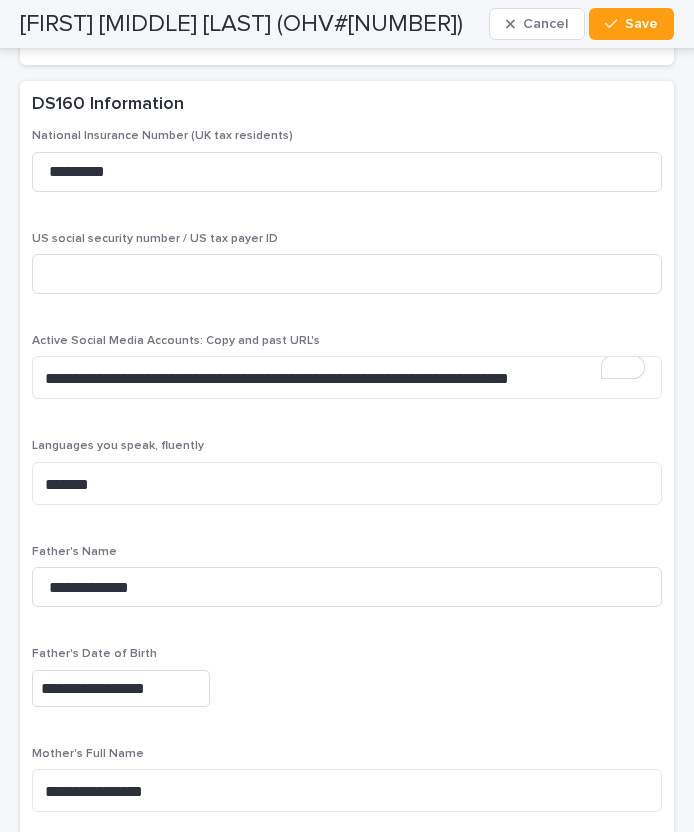 scroll, scrollTop: 5684, scrollLeft: 0, axis: vertical 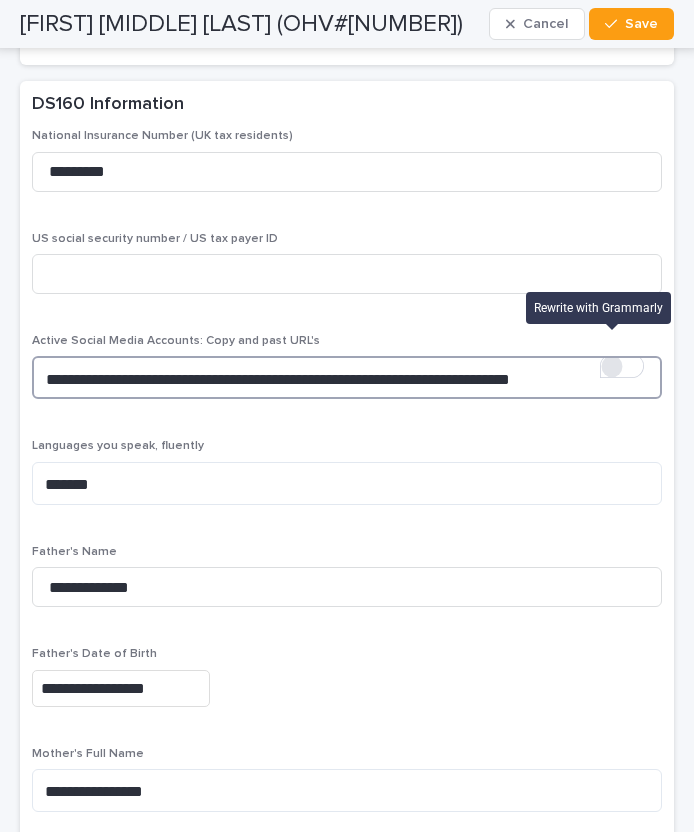drag, startPoint x: 323, startPoint y: 353, endPoint x: 615, endPoint y: 349, distance: 292.0274 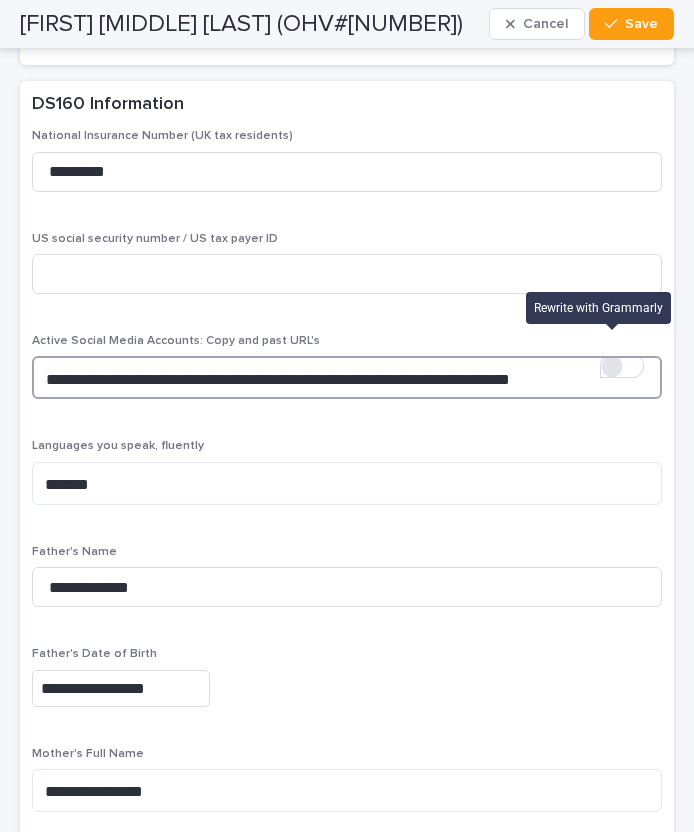 click on "**********" at bounding box center [347, 377] 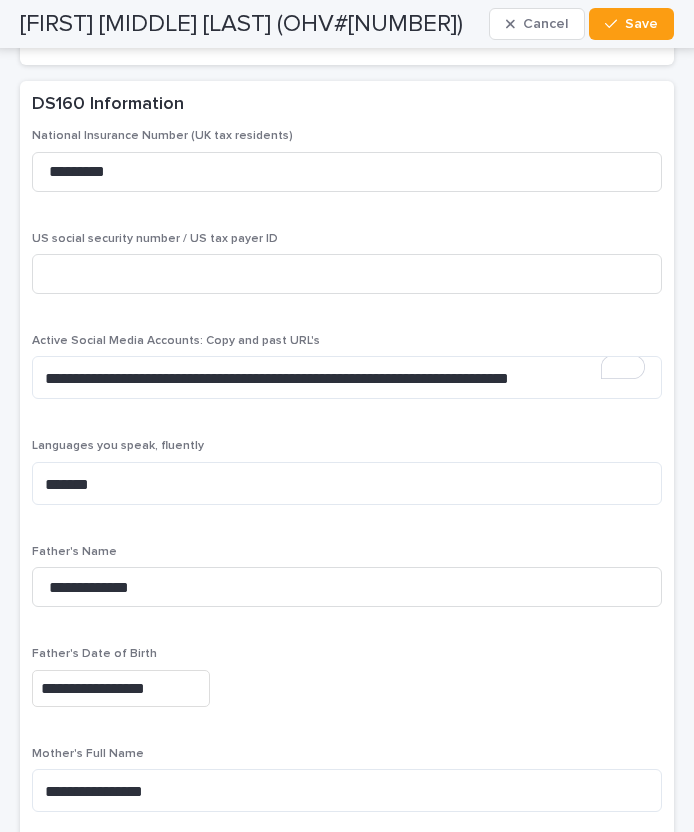 scroll, scrollTop: 5614, scrollLeft: 0, axis: vertical 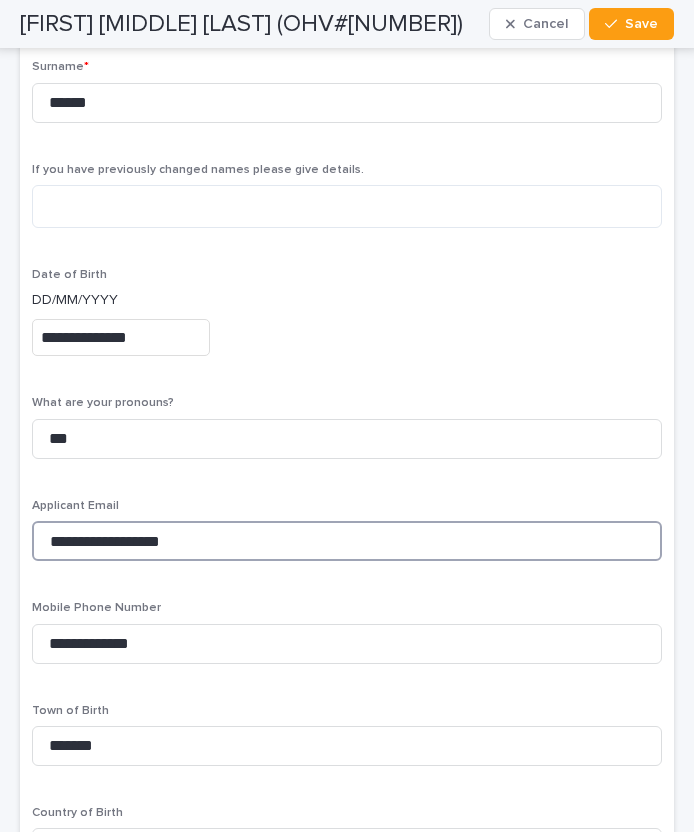 click on "**********" at bounding box center (347, 541) 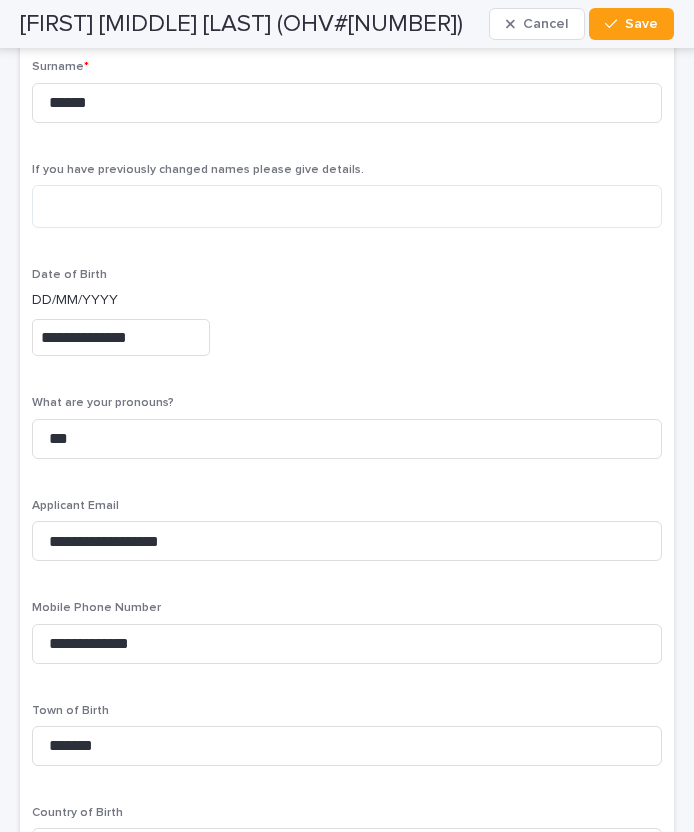 scroll, scrollTop: 0, scrollLeft: 0, axis: both 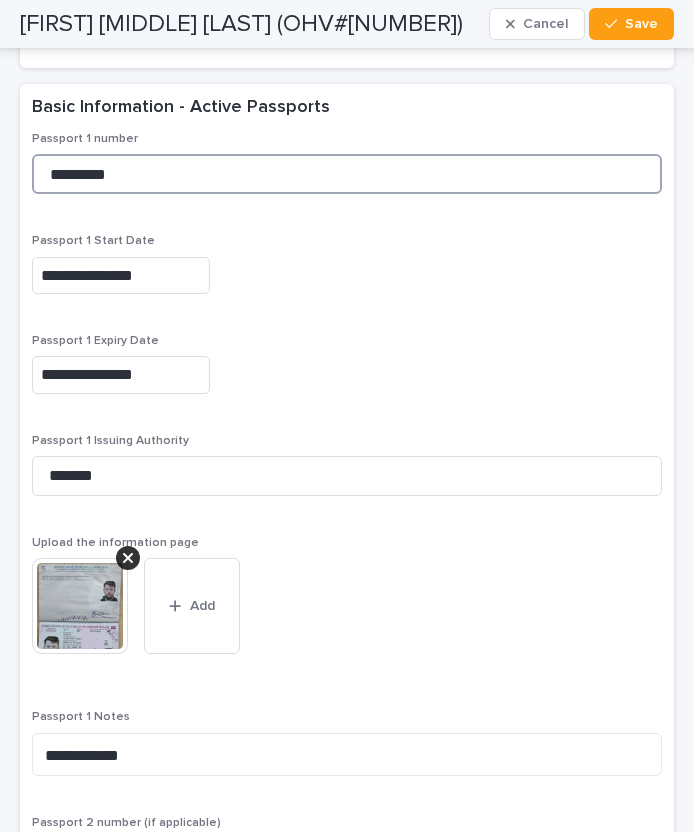 click on "*********" at bounding box center (347, 174) 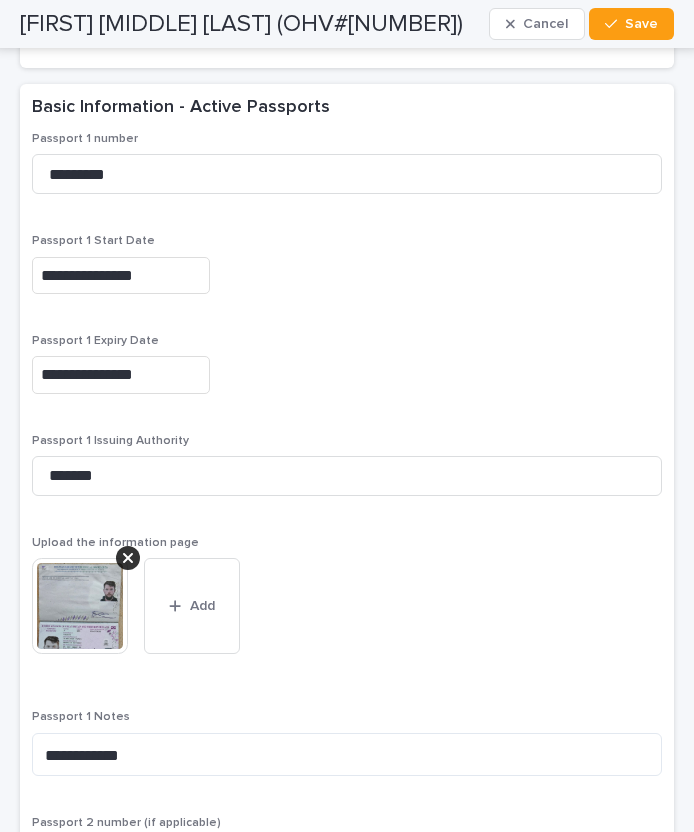 scroll, scrollTop: 2576, scrollLeft: 0, axis: vertical 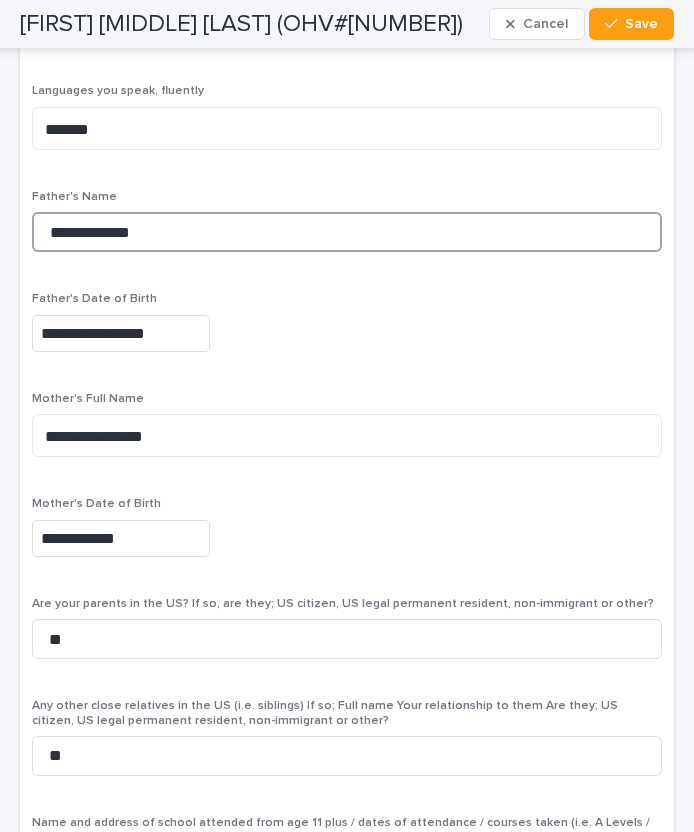 click on "**********" at bounding box center (347, 232) 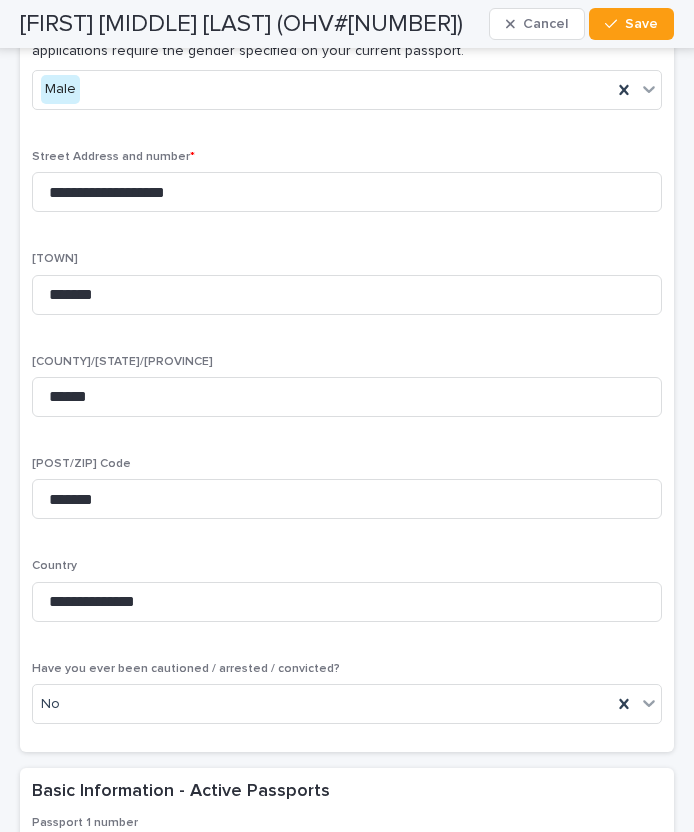 scroll, scrollTop: 1638, scrollLeft: 0, axis: vertical 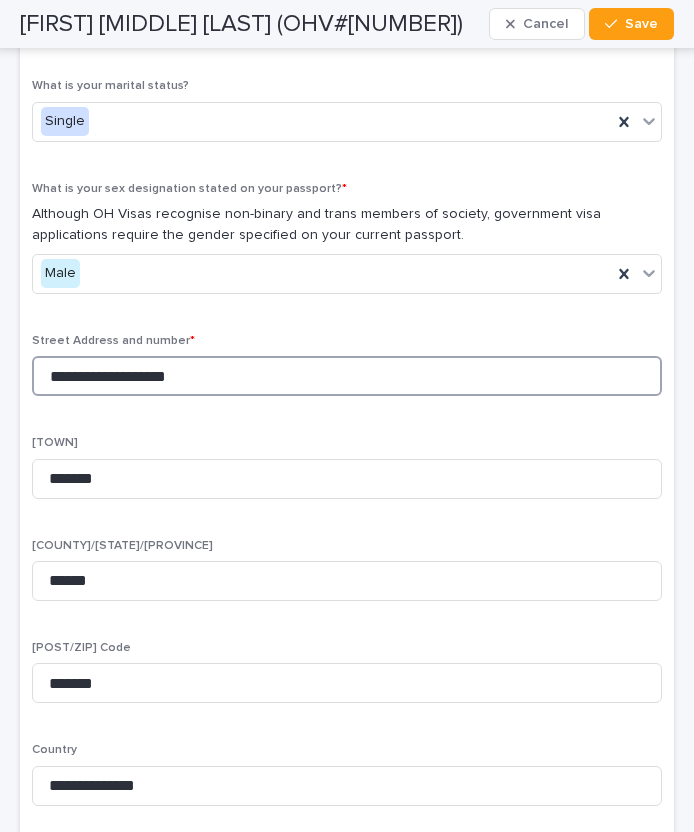 drag, startPoint x: 79, startPoint y: 373, endPoint x: 24, endPoint y: 373, distance: 55 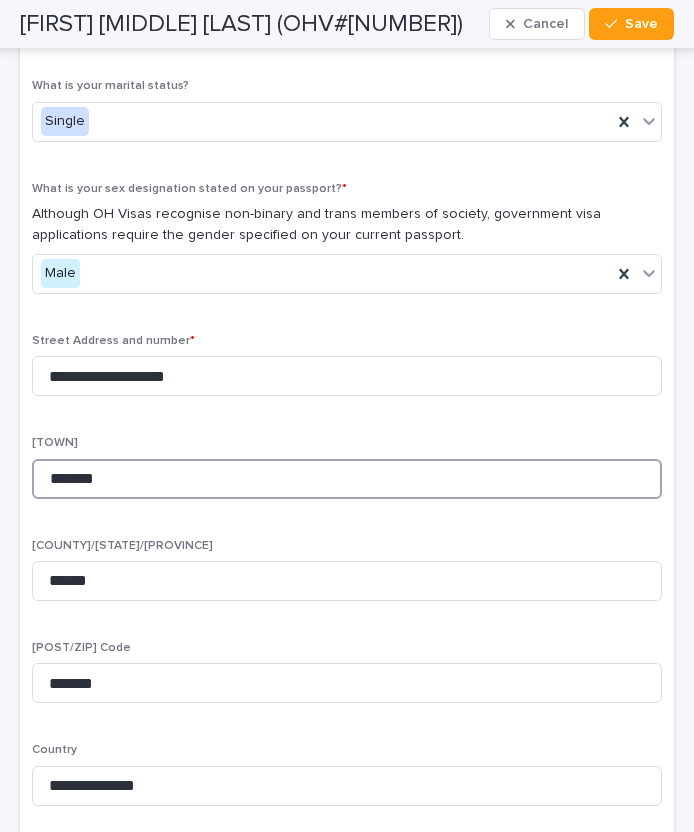 click on "*******" at bounding box center [347, 479] 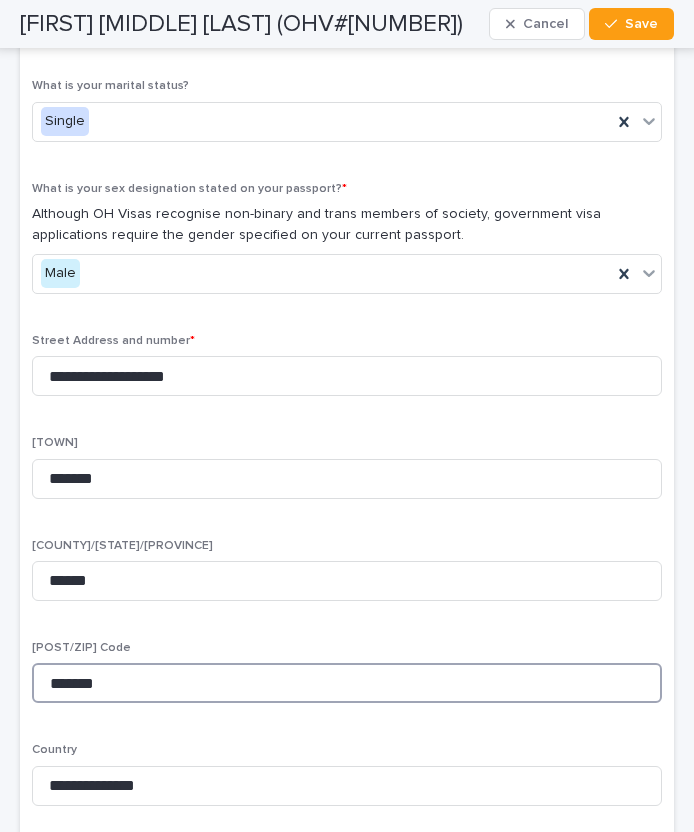 click on "*******" at bounding box center (347, 683) 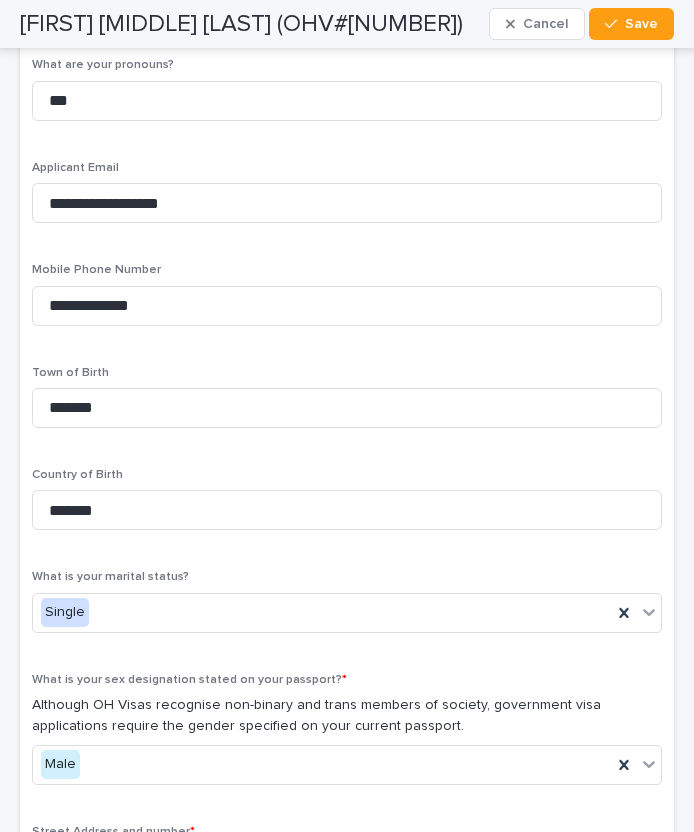 scroll, scrollTop: 1116, scrollLeft: 0, axis: vertical 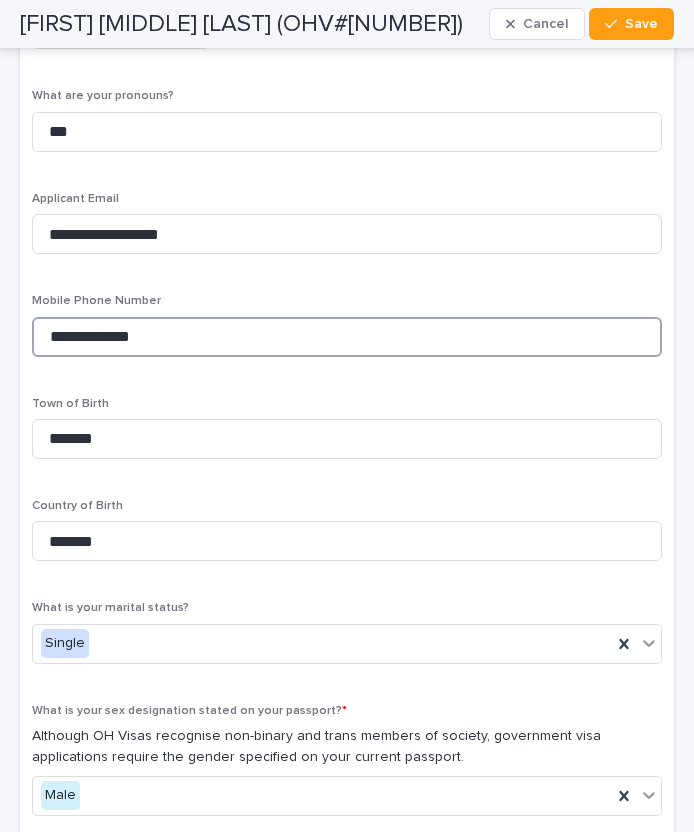 click on "**********" at bounding box center (347, 337) 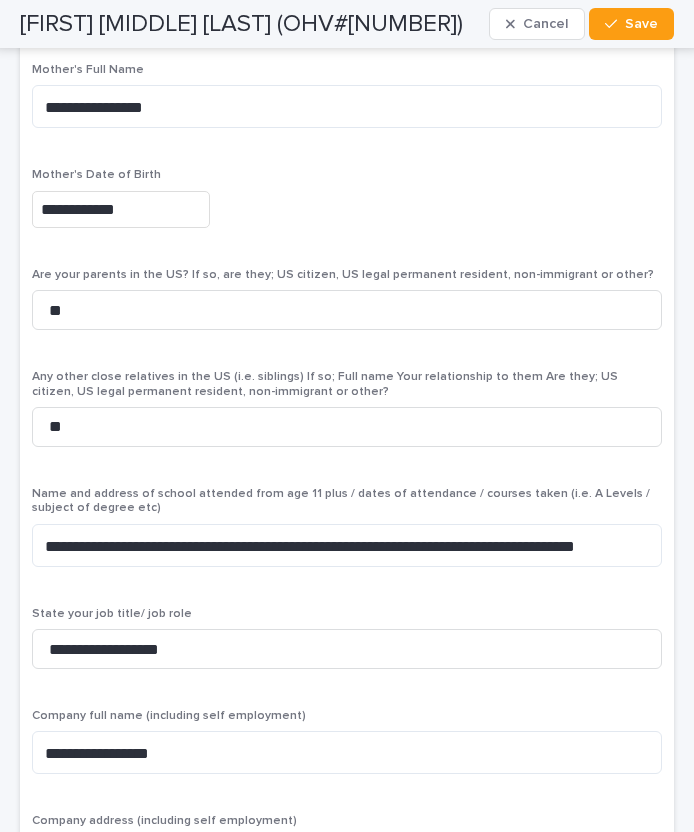 scroll, scrollTop: 6372, scrollLeft: 0, axis: vertical 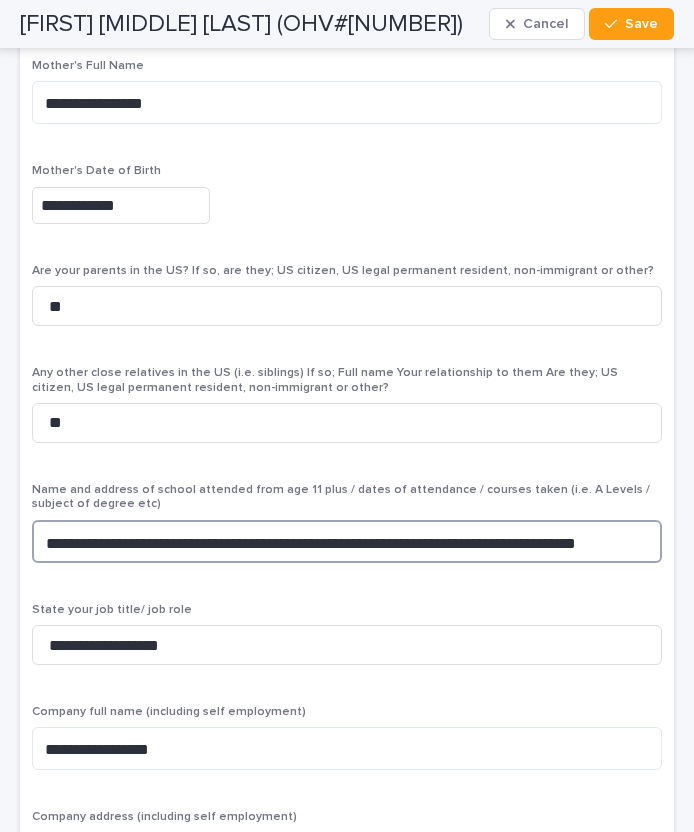 click on "**********" at bounding box center (347, 541) 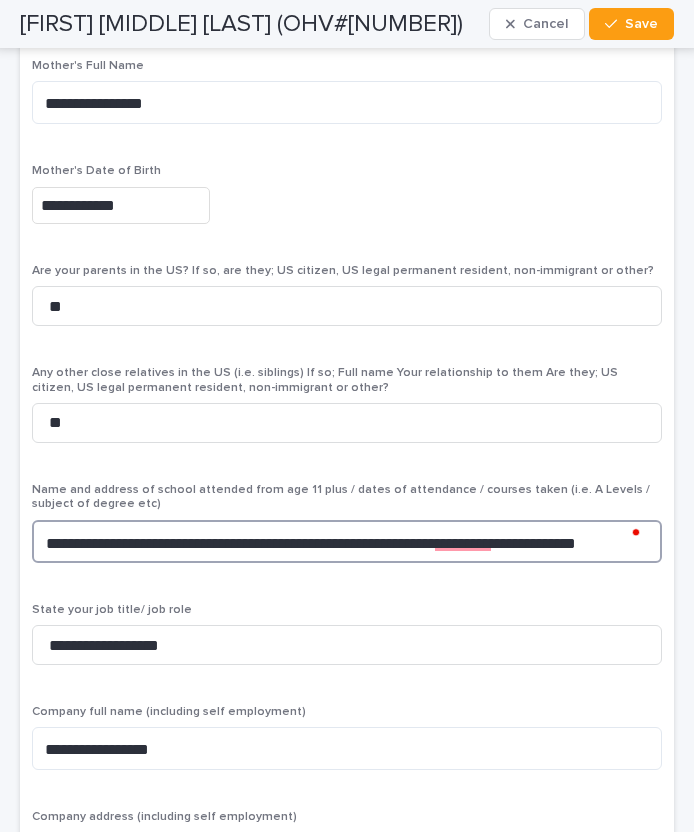 drag, startPoint x: 62, startPoint y: 510, endPoint x: 116, endPoint y: 503, distance: 54.451813 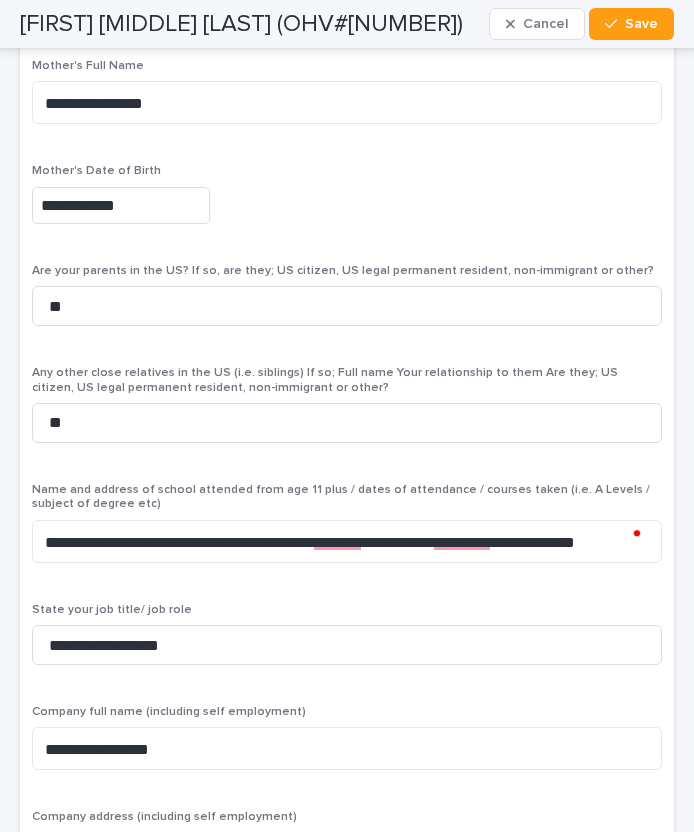 scroll, scrollTop: 6372, scrollLeft: 0, axis: vertical 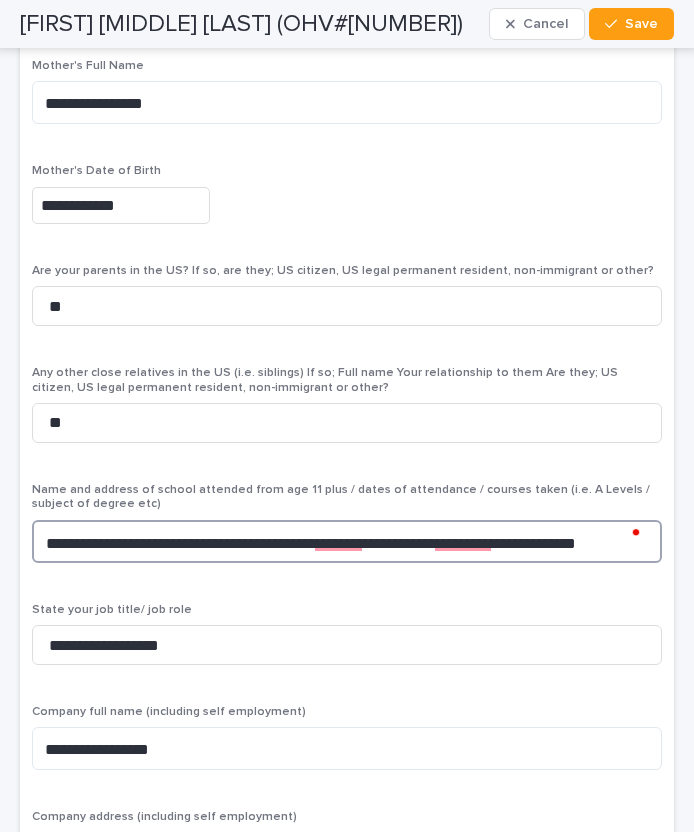 click on "**********" at bounding box center [347, 541] 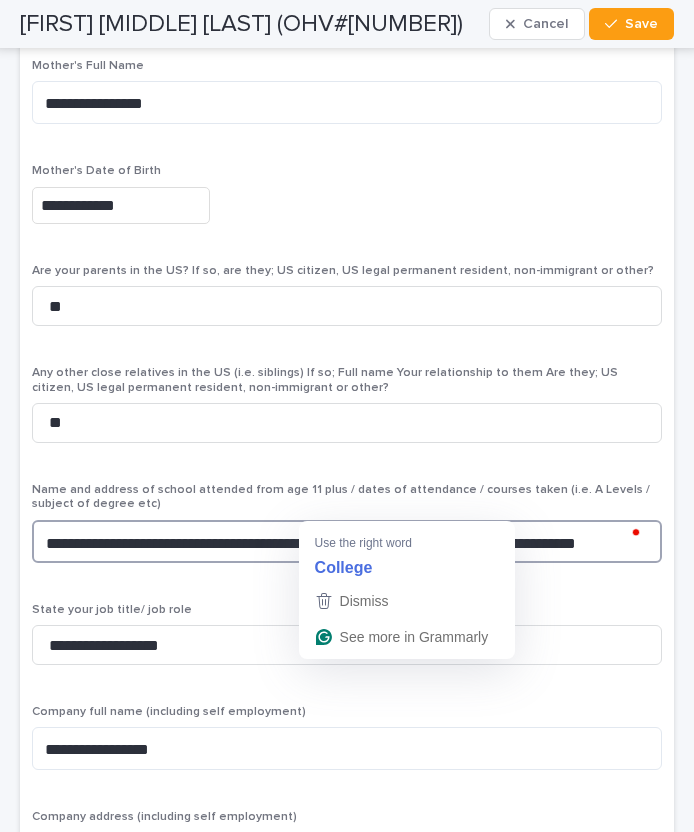 drag, startPoint x: 268, startPoint y: 513, endPoint x: 331, endPoint y: 513, distance: 63 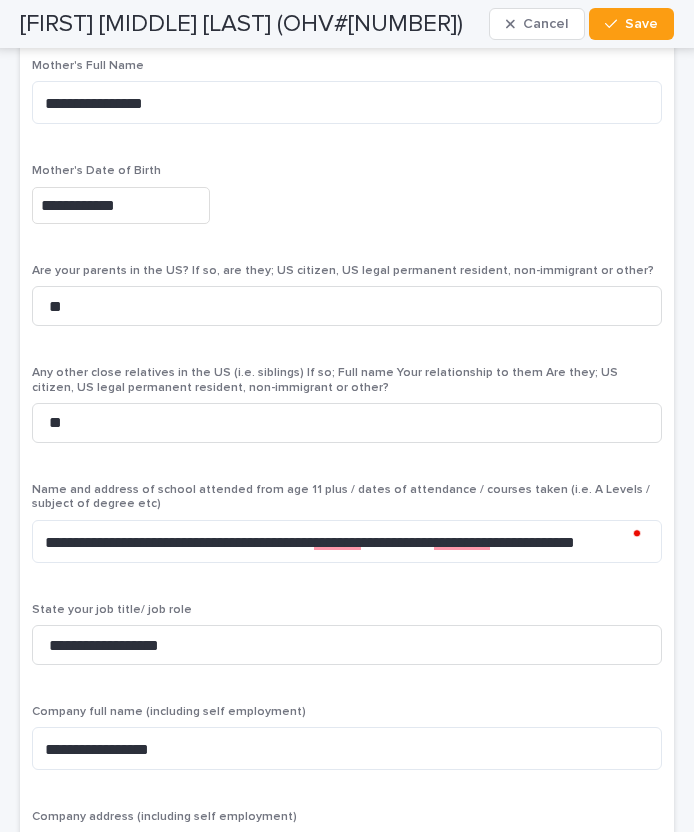 scroll, scrollTop: 5938, scrollLeft: 0, axis: vertical 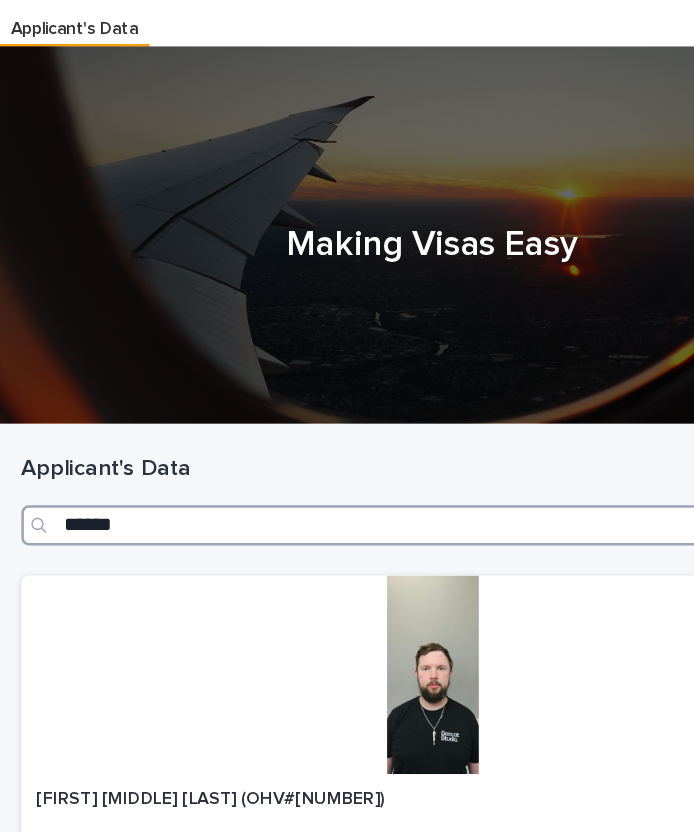 click on "******" at bounding box center (347, 458) 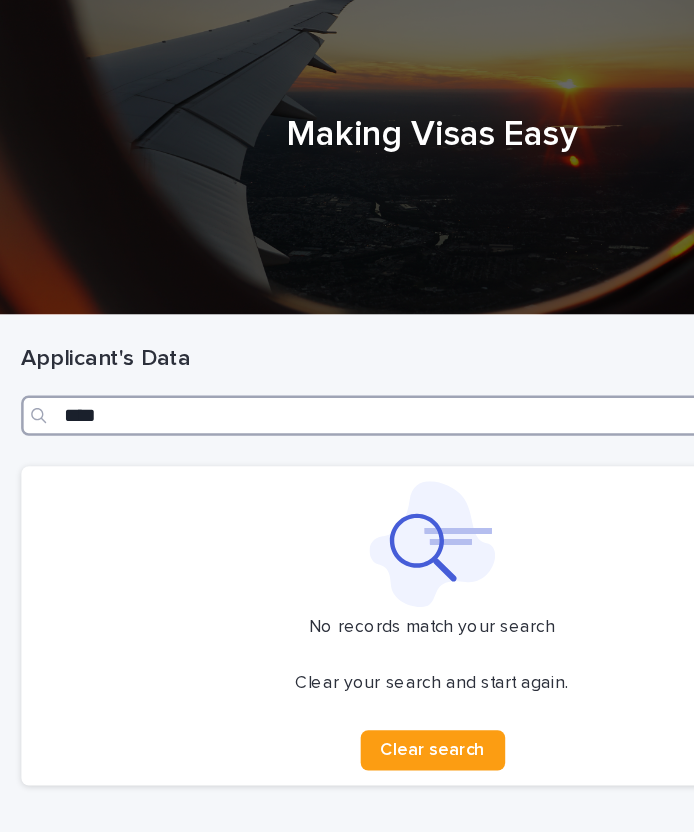 scroll, scrollTop: 80, scrollLeft: 0, axis: vertical 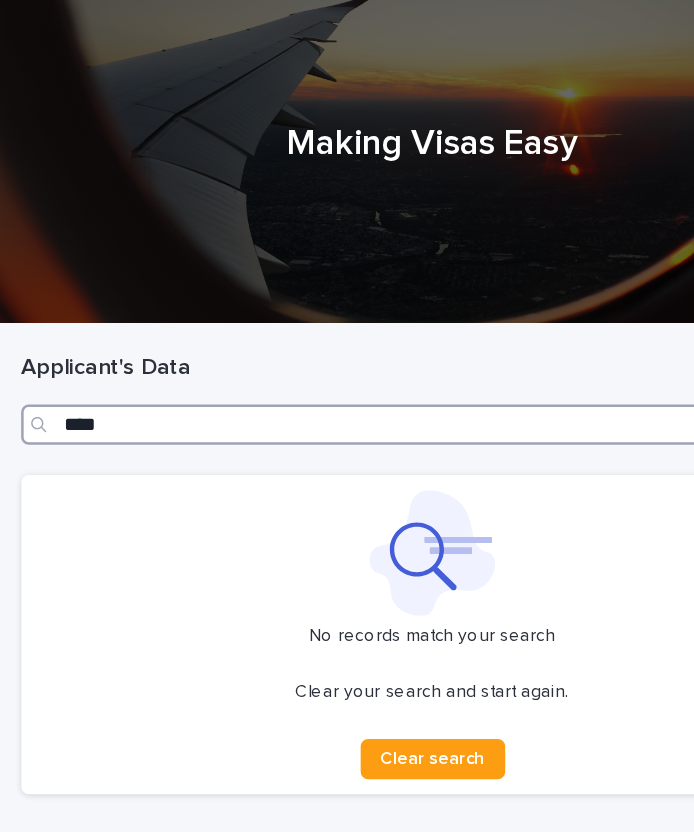 click on "****" at bounding box center (347, 378) 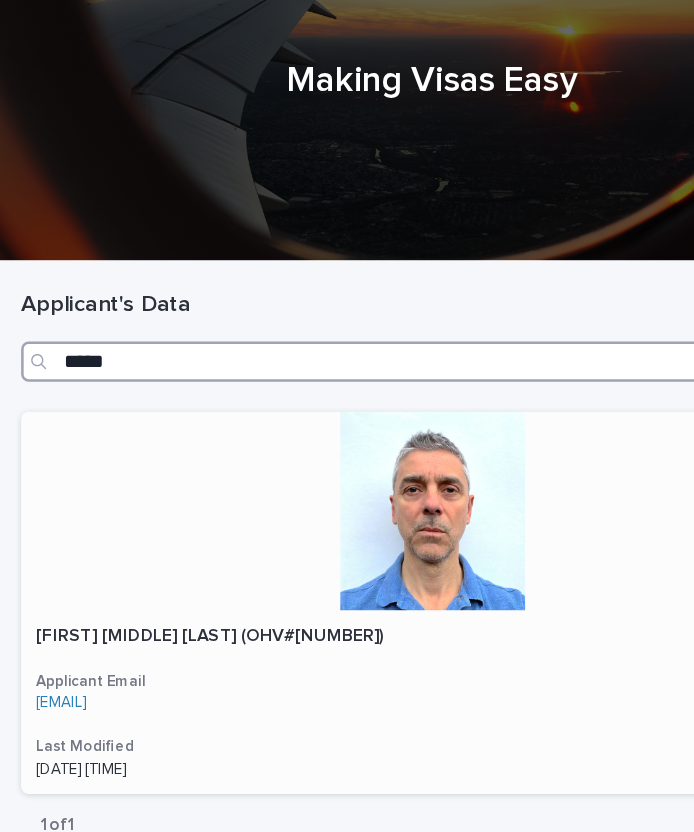 scroll, scrollTop: 15, scrollLeft: 0, axis: vertical 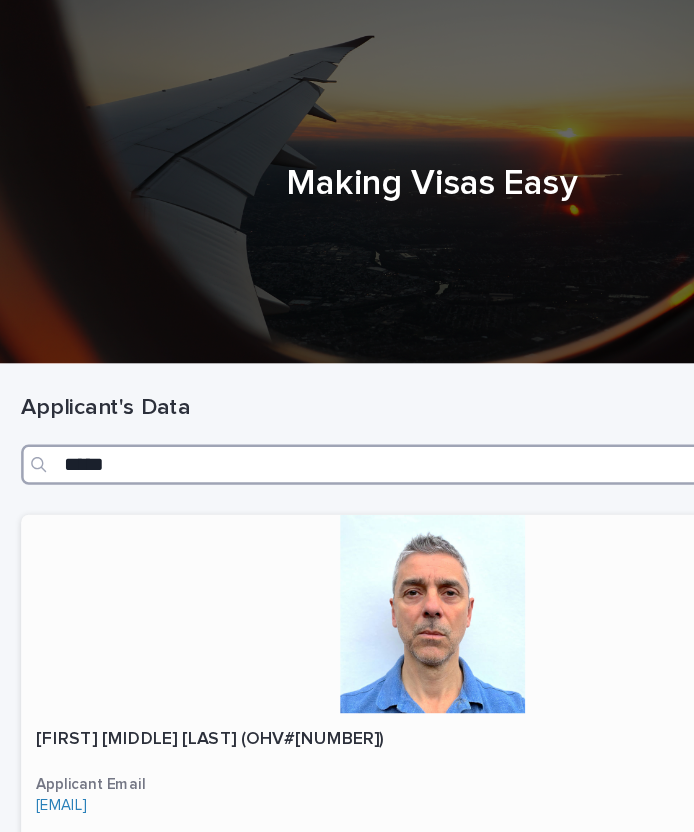 type on "*****" 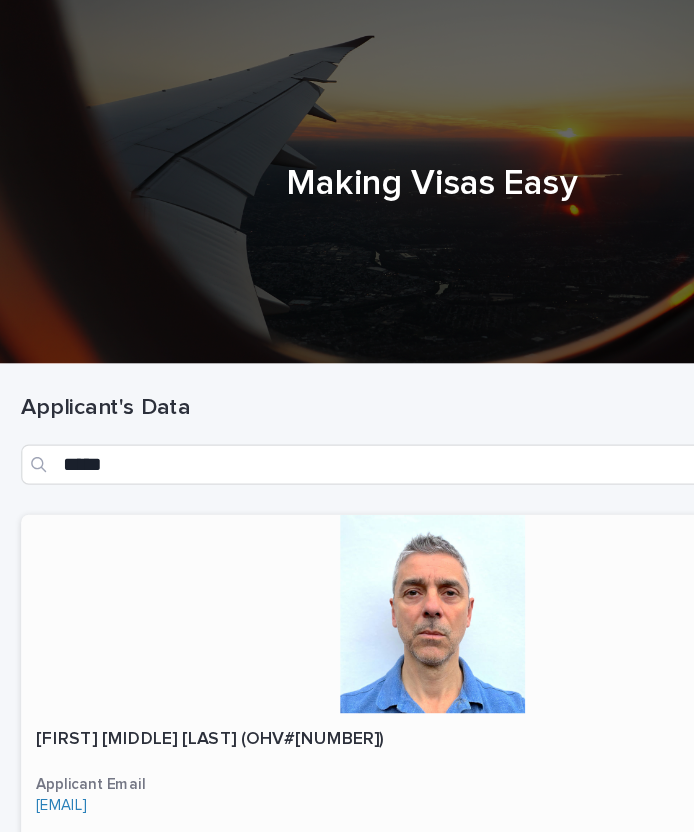 click on "Carlo Emilio Polli (OHV#103468)" at bounding box center [172, 659] 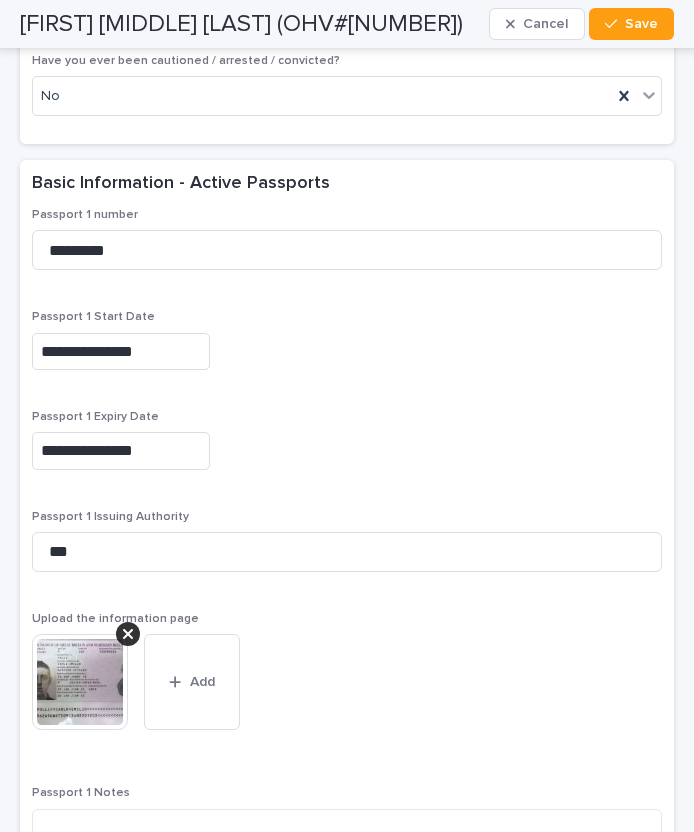 scroll, scrollTop: 2532, scrollLeft: 0, axis: vertical 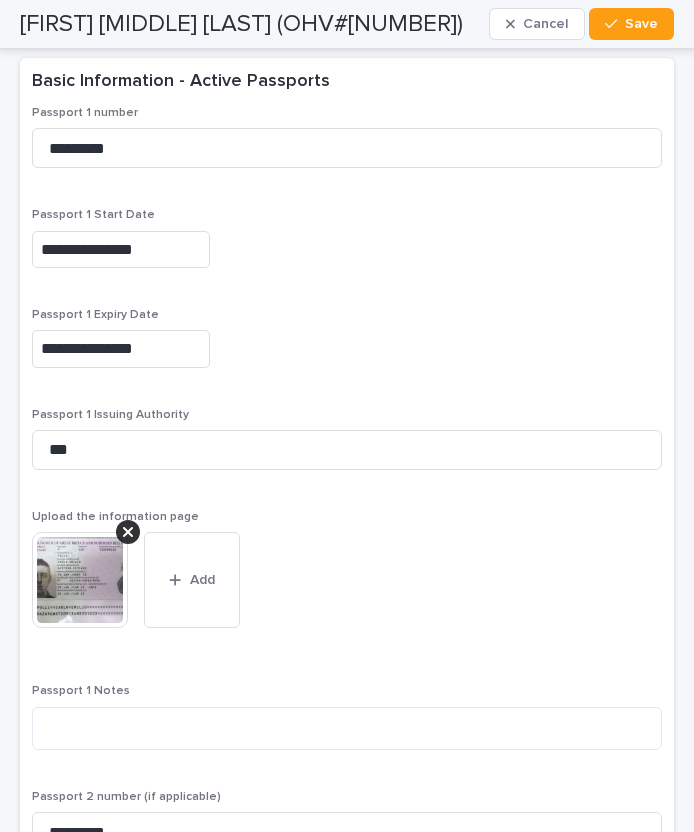 click on "**********" at bounding box center [347, 889] 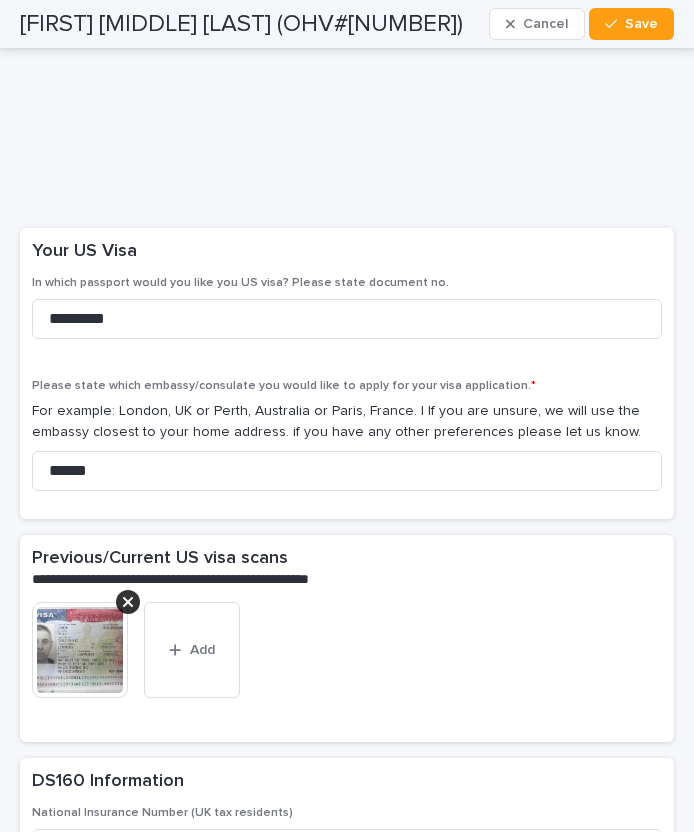 scroll, scrollTop: 5106, scrollLeft: 0, axis: vertical 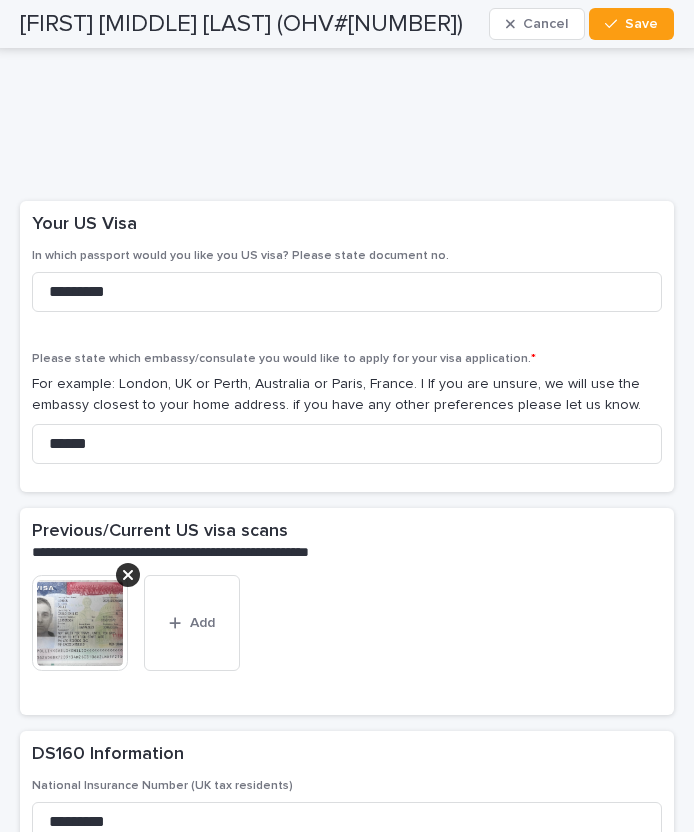 click at bounding box center (80, 623) 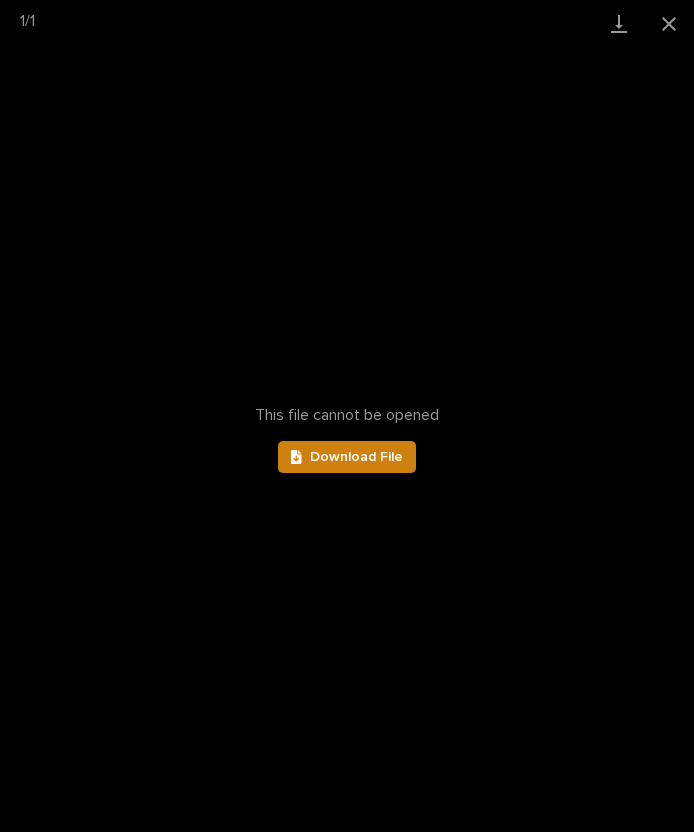 click on "Download File" at bounding box center (356, 457) 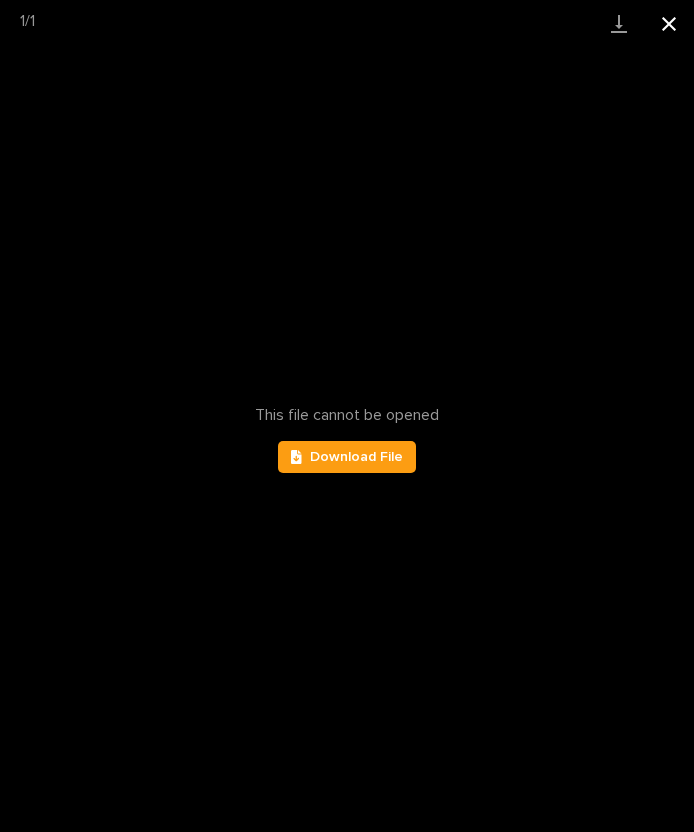 click at bounding box center [669, 23] 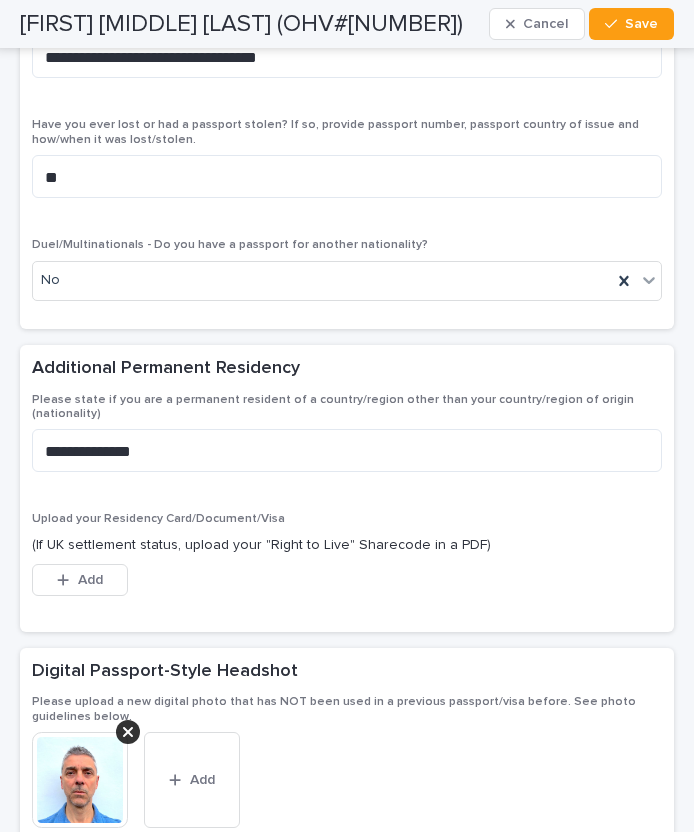 scroll, scrollTop: 4028, scrollLeft: 0, axis: vertical 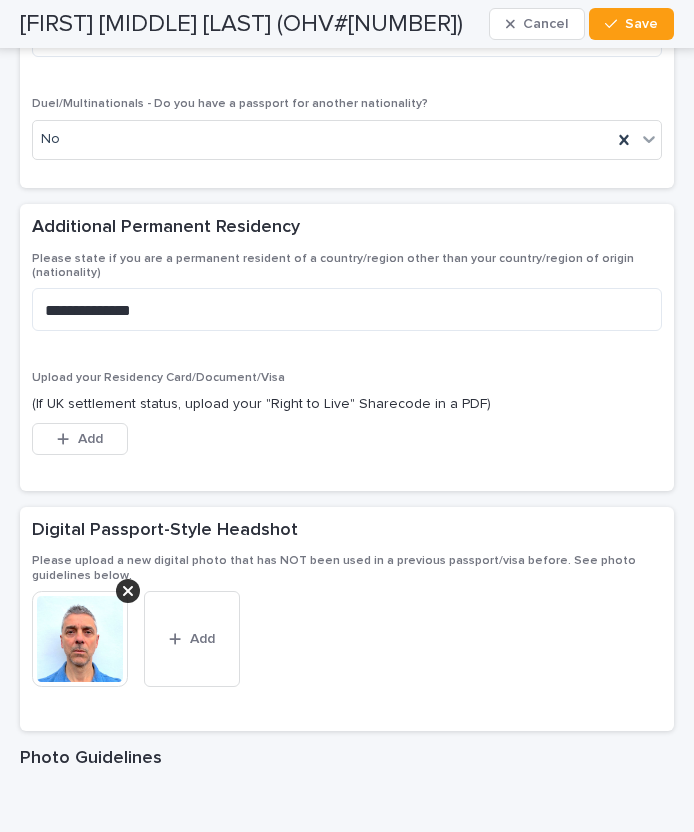 click at bounding box center [80, 639] 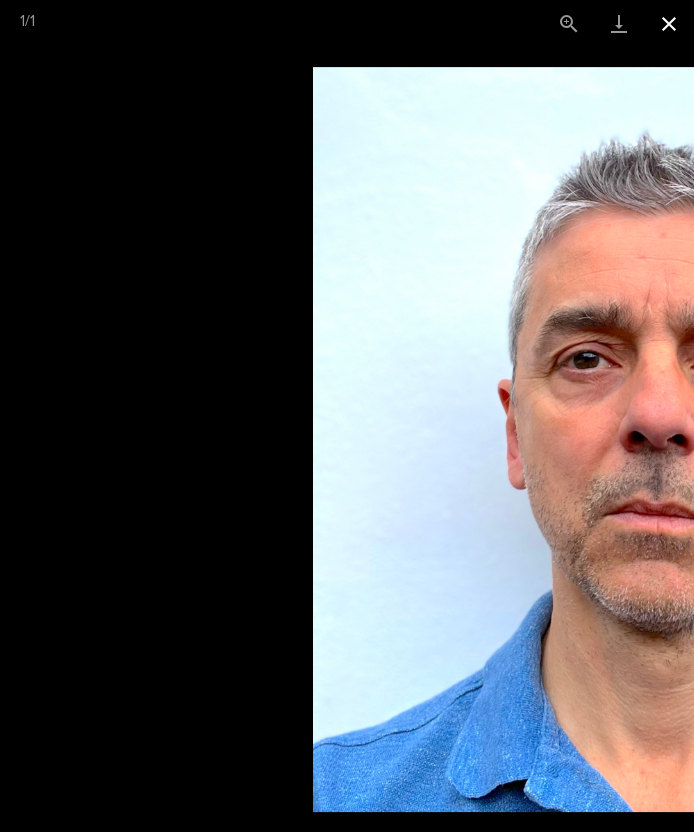 click at bounding box center [669, 23] 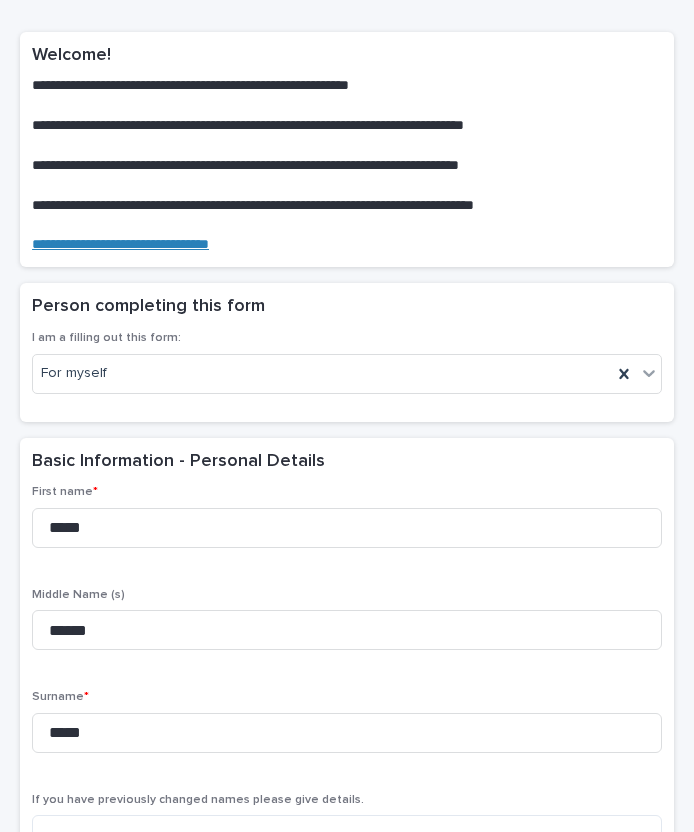 scroll, scrollTop: 192, scrollLeft: 0, axis: vertical 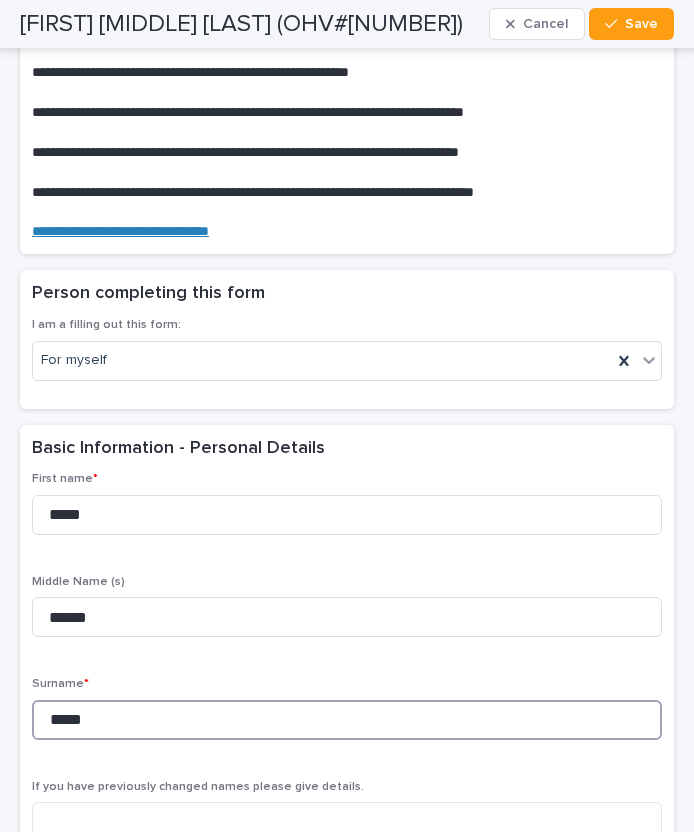 click on "*****" at bounding box center (347, 720) 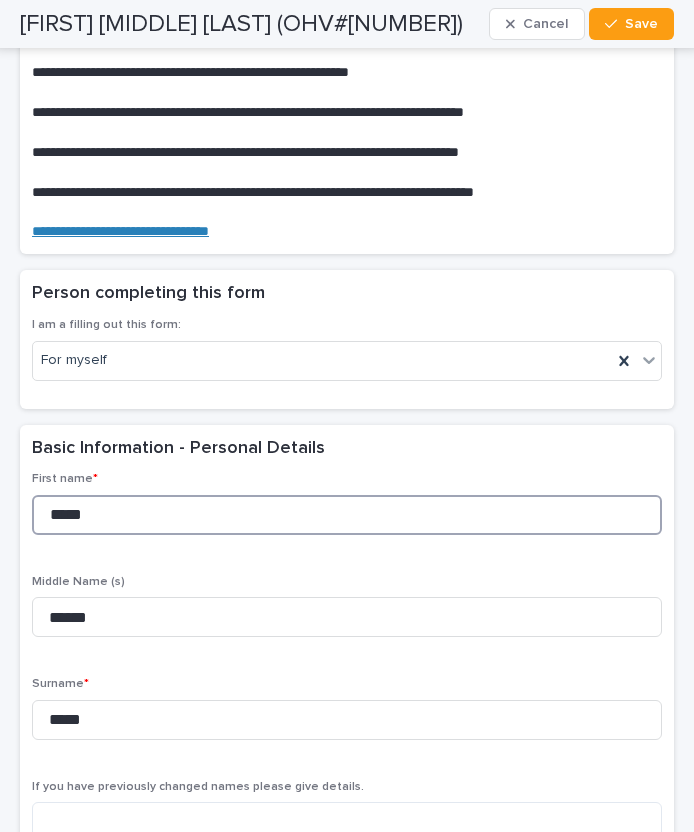 click on "*****" at bounding box center [347, 515] 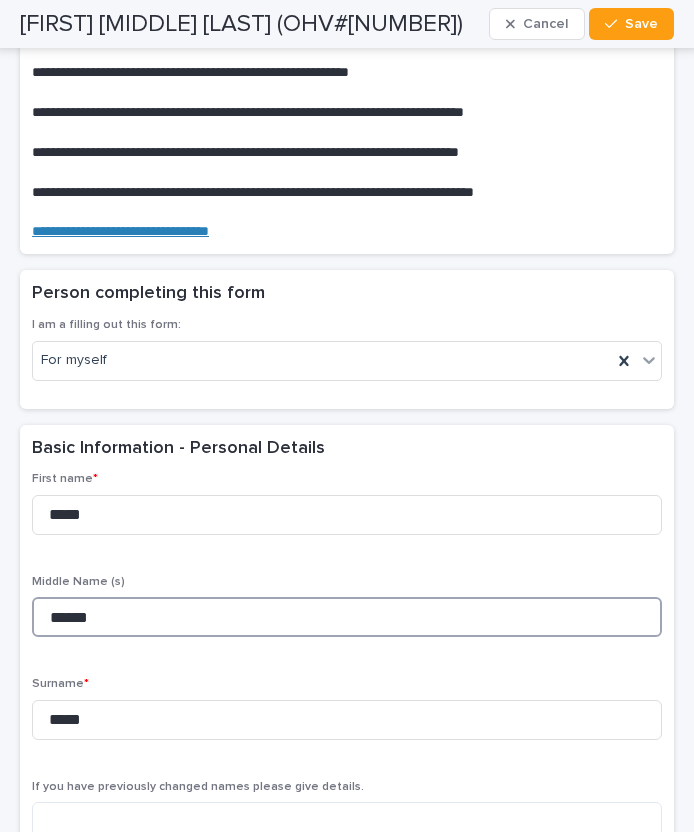 click on "******" at bounding box center [347, 617] 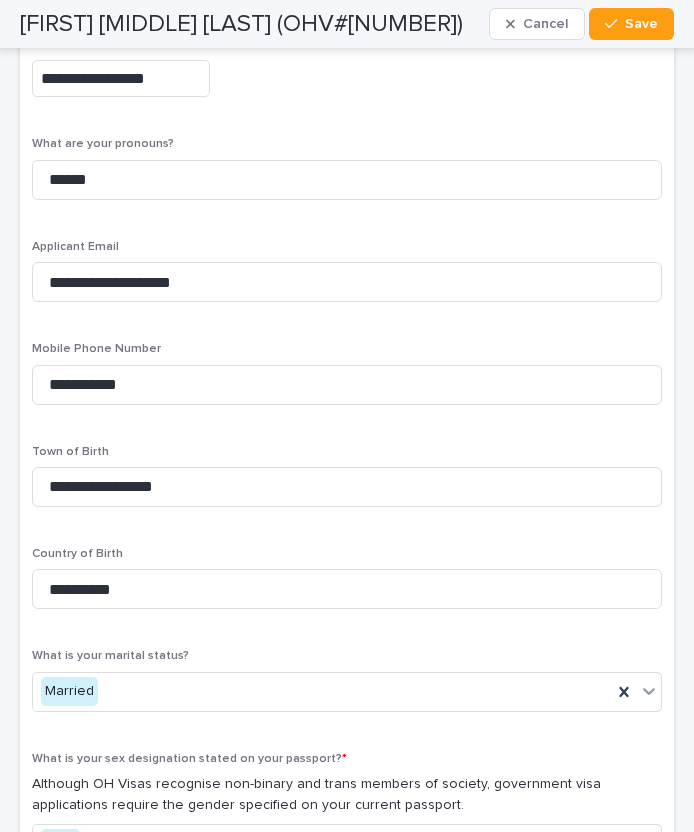 scroll, scrollTop: 1133, scrollLeft: 0, axis: vertical 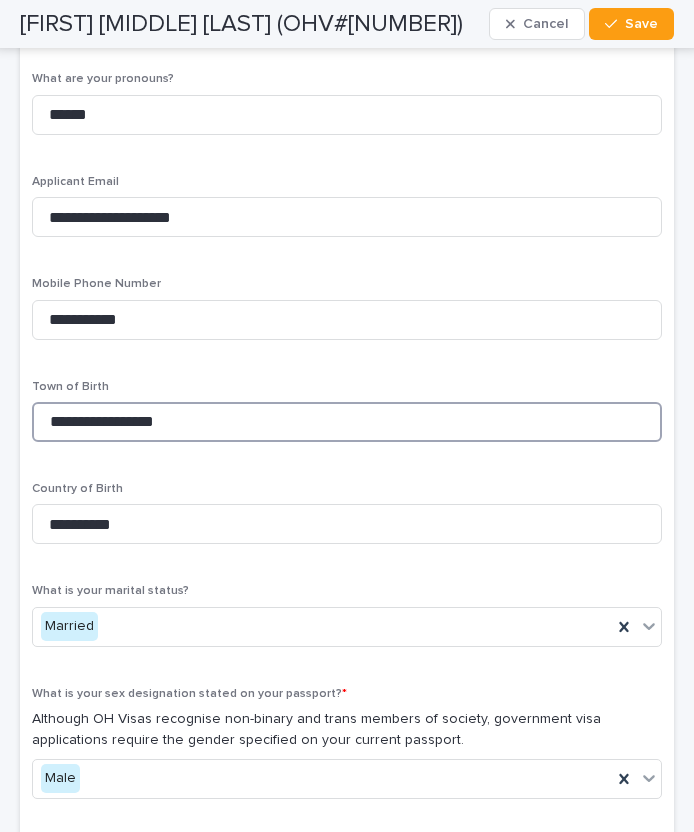 click on "**********" at bounding box center (347, 422) 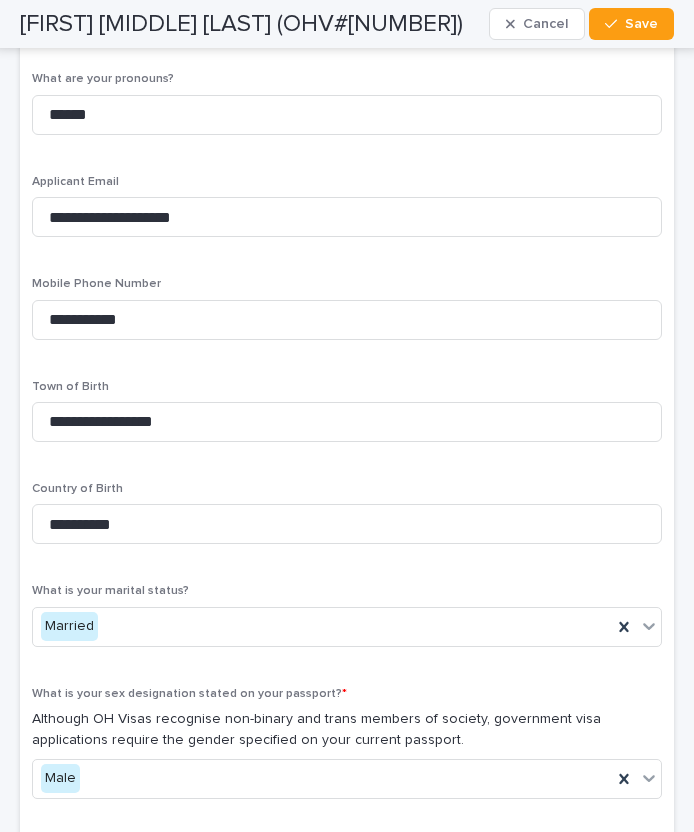 click on "Carlo Emilio Polli (OHV#103468)" at bounding box center [241, 24] 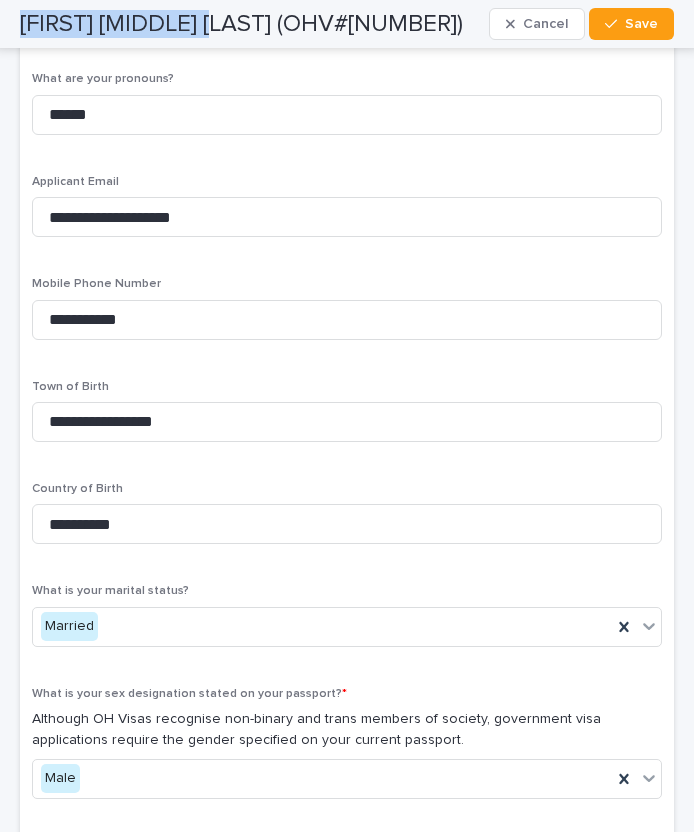 drag, startPoint x: 57, startPoint y: 25, endPoint x: 173, endPoint y: 22, distance: 116.03879 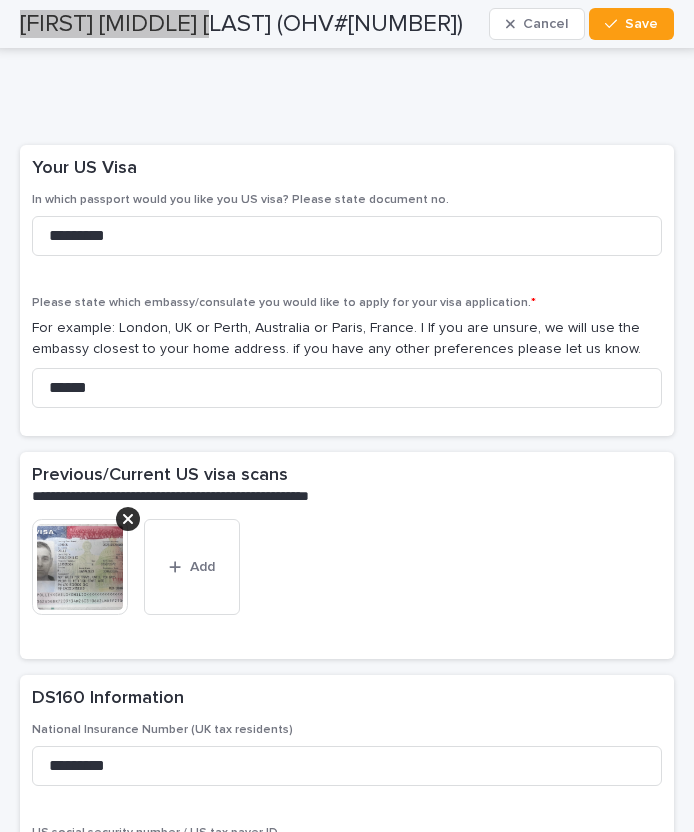 scroll, scrollTop: 5166, scrollLeft: 0, axis: vertical 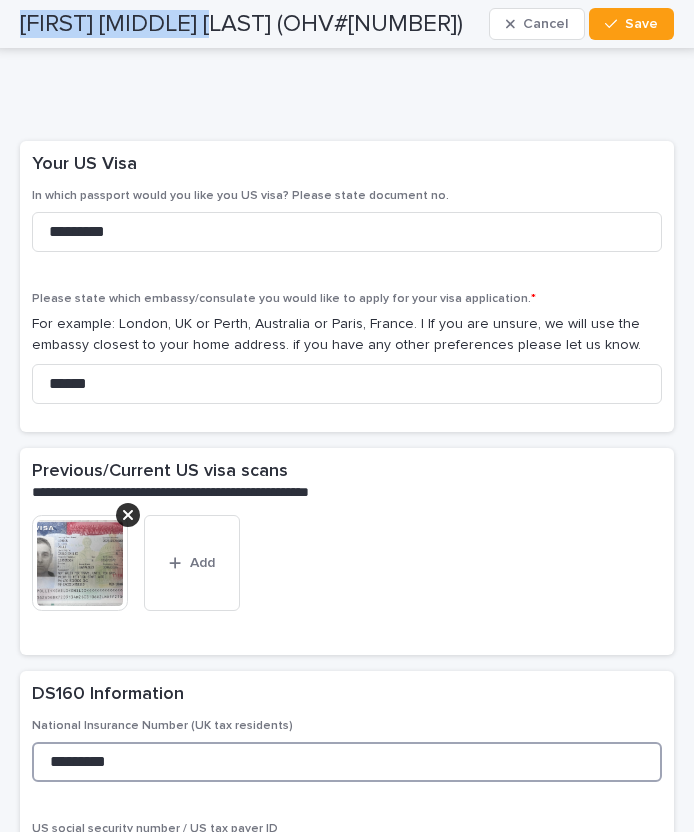 click on "*********" at bounding box center (347, 762) 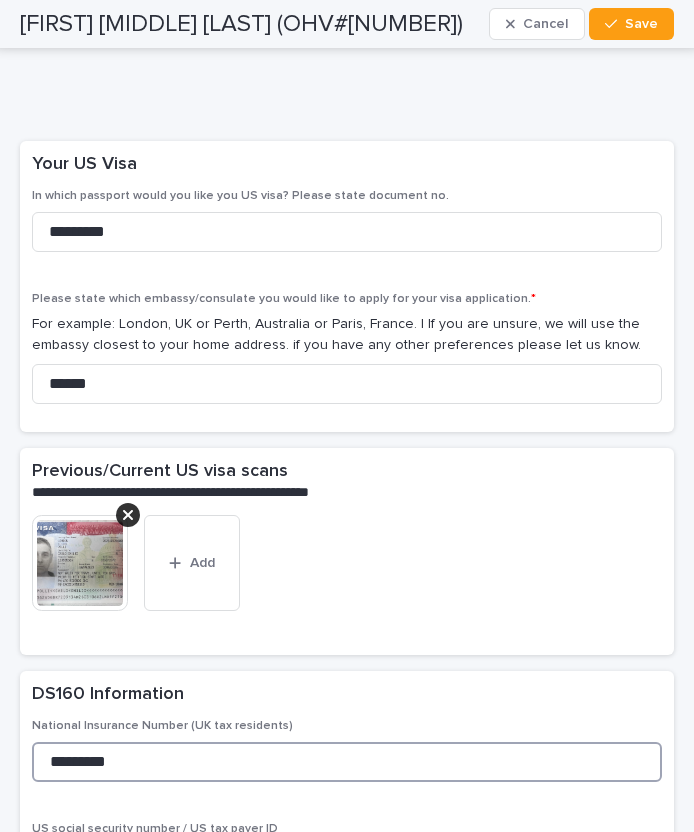 click on "*********" at bounding box center [347, 762] 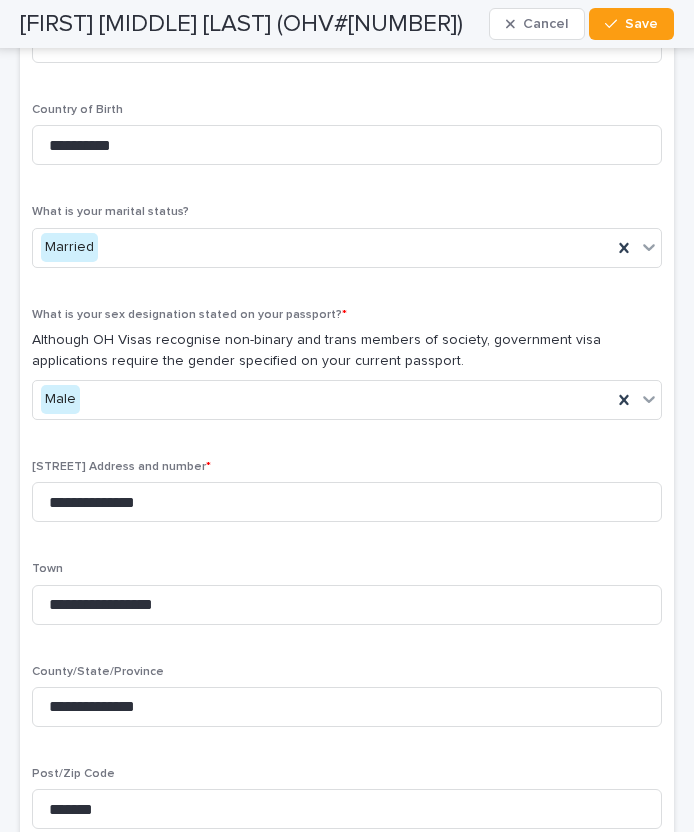 scroll, scrollTop: 1859, scrollLeft: 0, axis: vertical 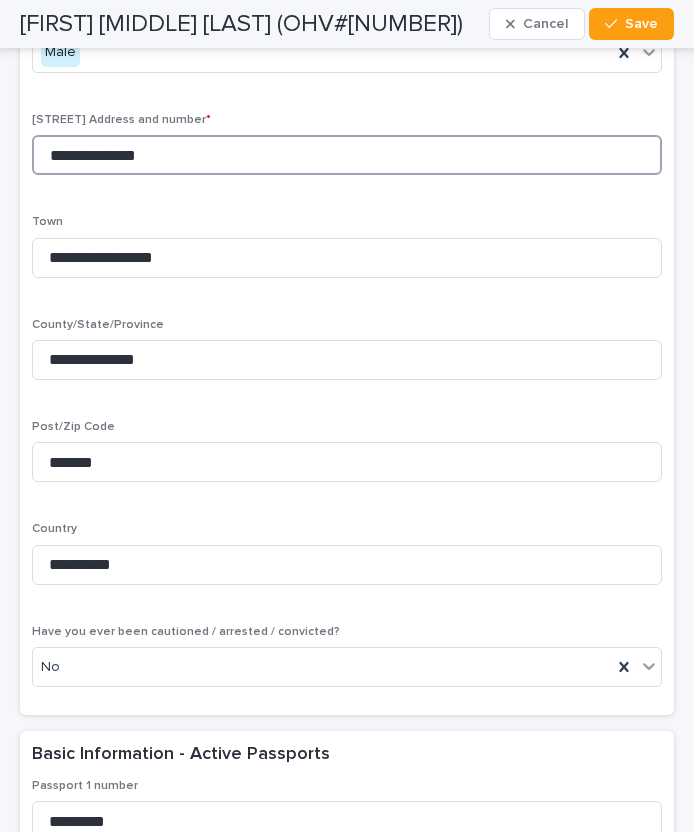 click on "**********" at bounding box center [347, 155] 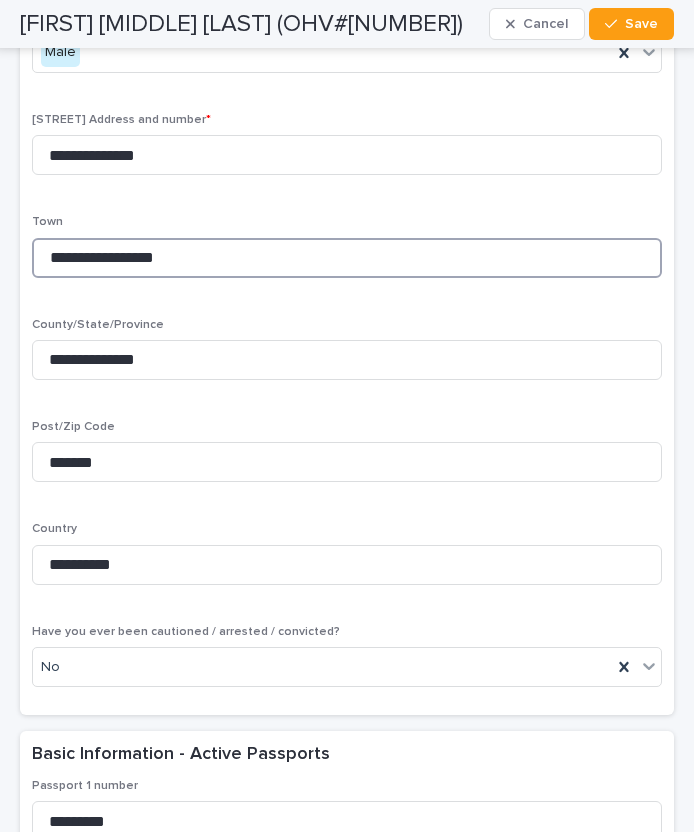click on "**********" at bounding box center [347, 258] 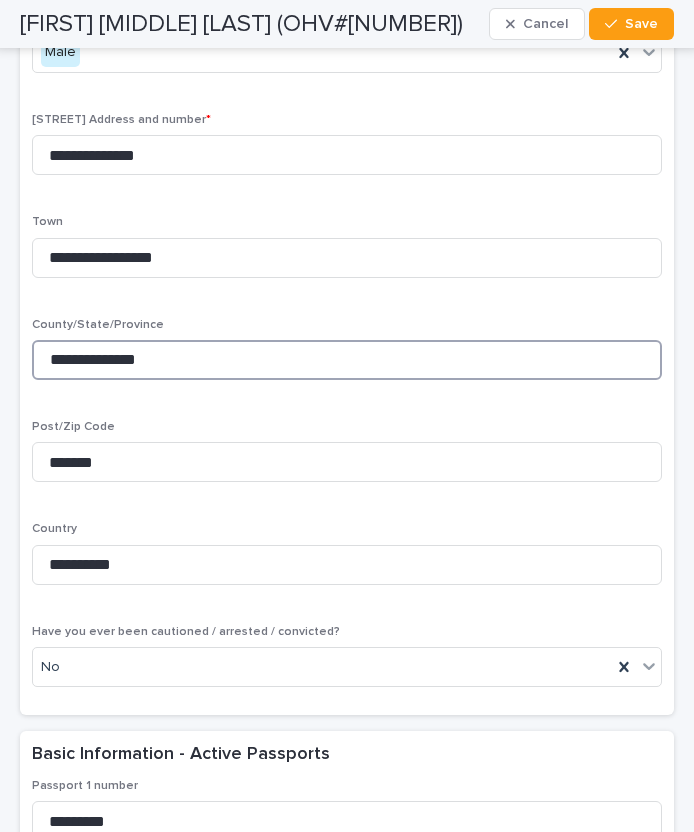 click on "**********" at bounding box center (347, 360) 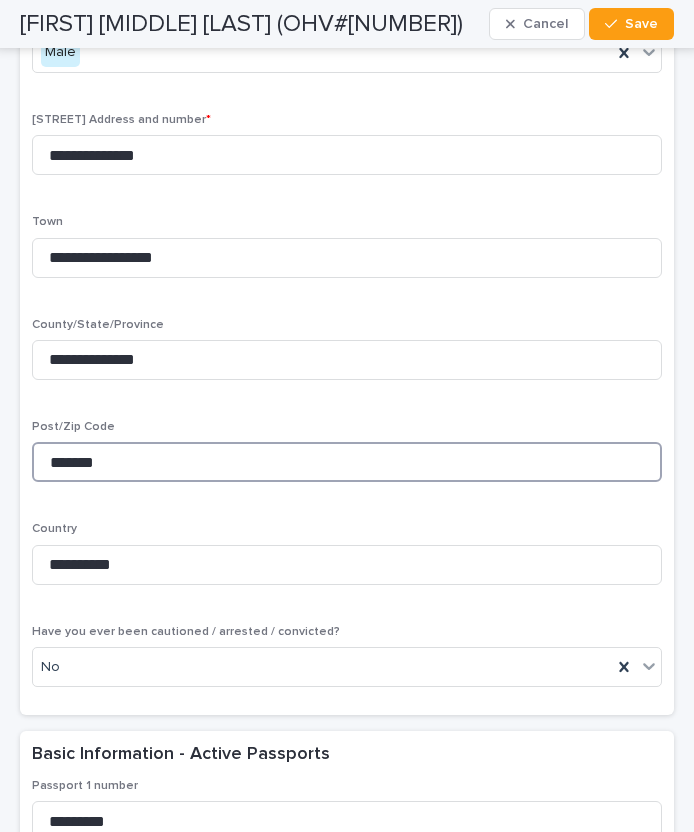 click on "*******" at bounding box center [347, 462] 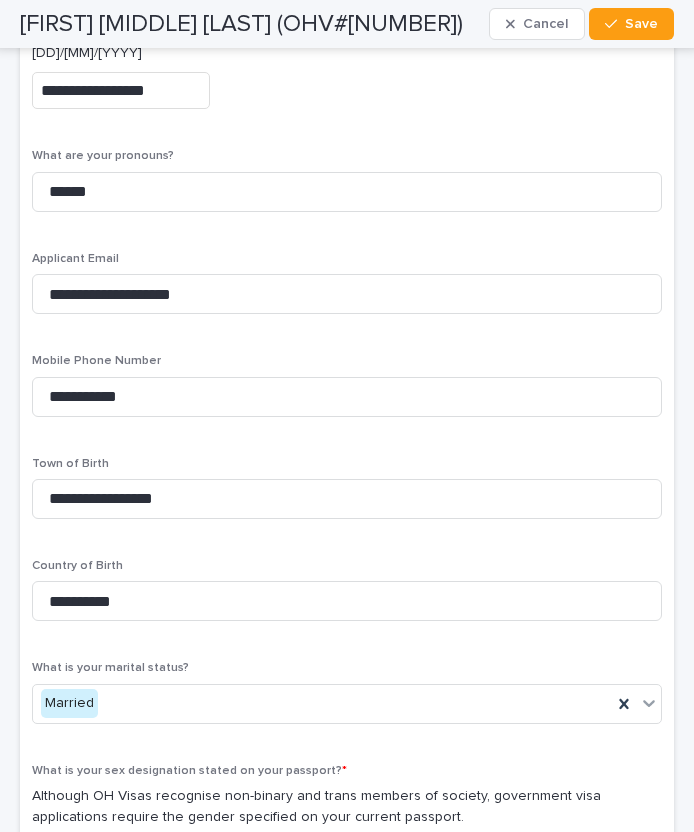 scroll, scrollTop: 1040, scrollLeft: 0, axis: vertical 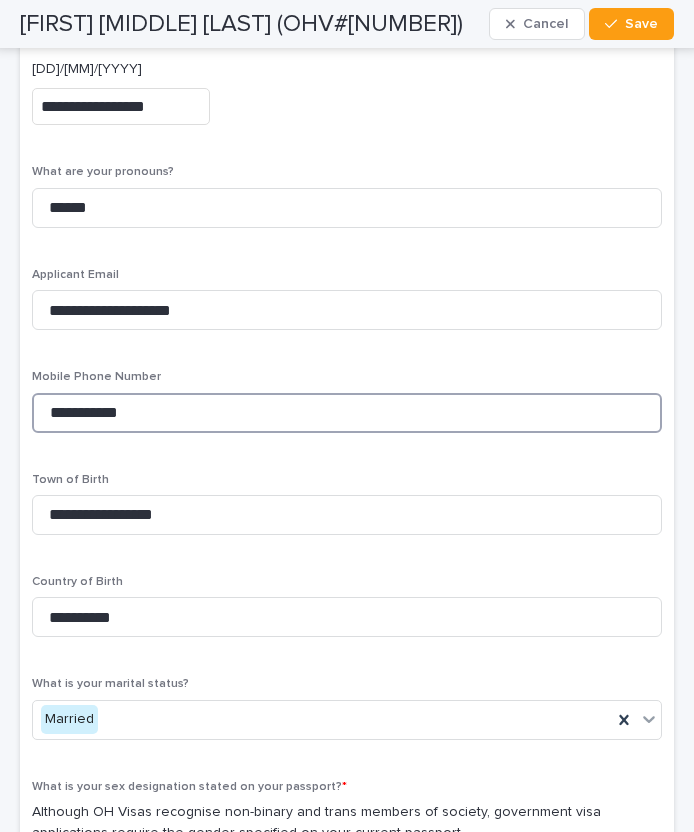 click on "**********" at bounding box center [347, 413] 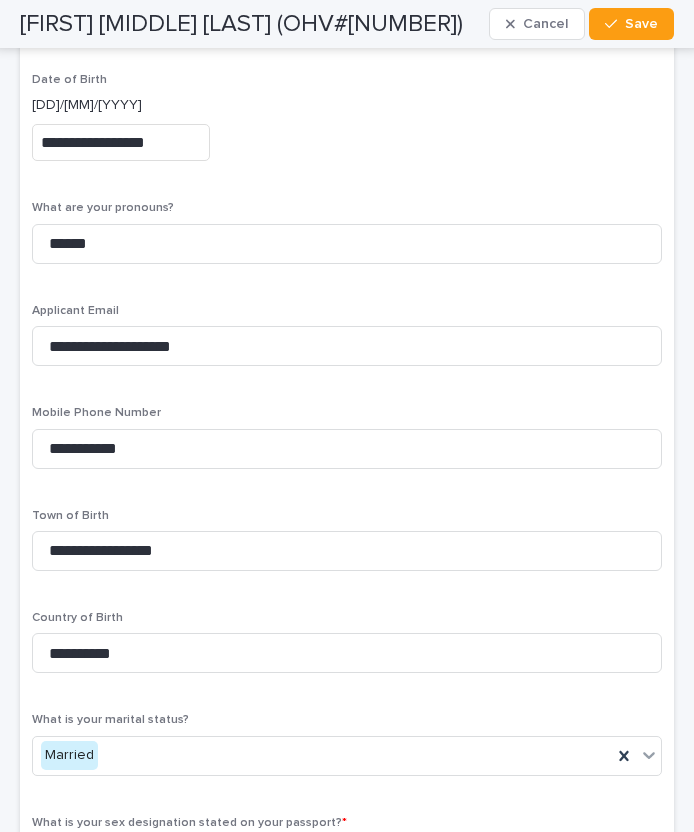 scroll, scrollTop: 987, scrollLeft: 0, axis: vertical 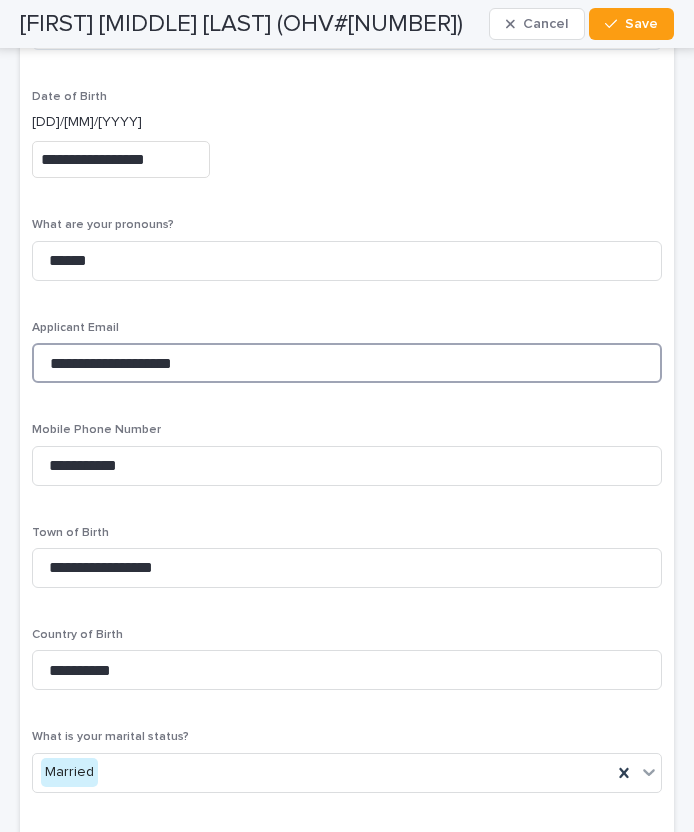 click on "**********" at bounding box center (347, 363) 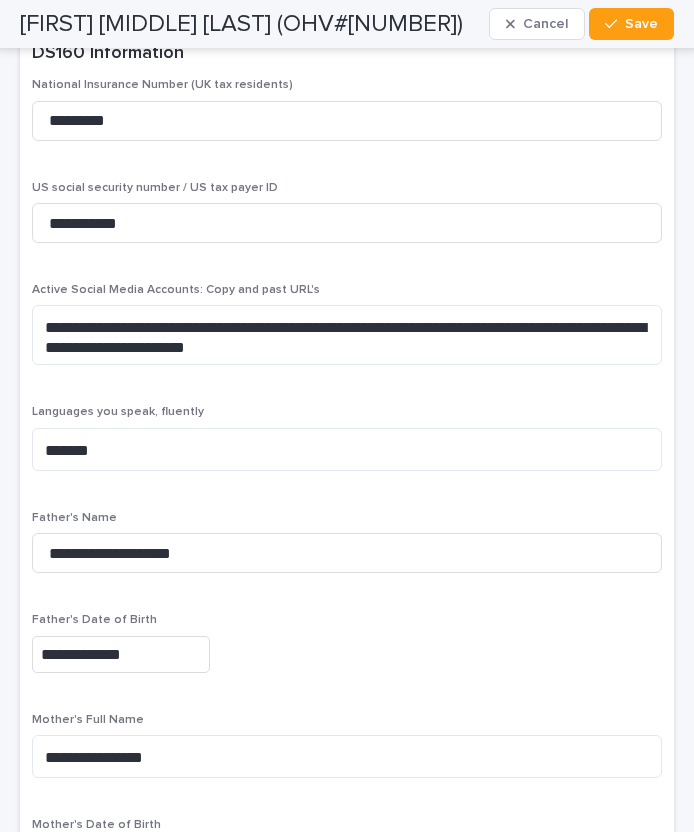 scroll, scrollTop: 5808, scrollLeft: 0, axis: vertical 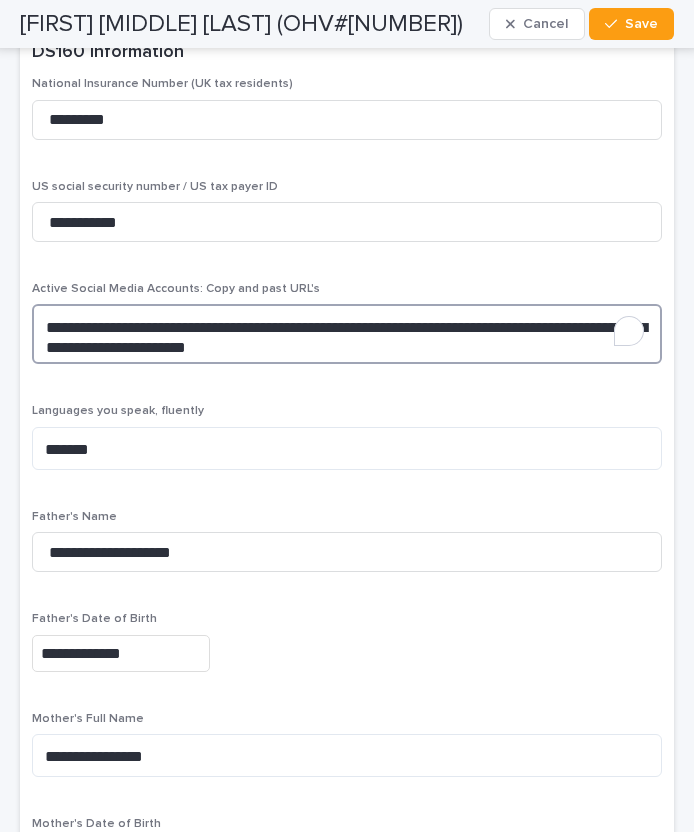 drag, startPoint x: 367, startPoint y: 286, endPoint x: 32, endPoint y: 284, distance: 335.00598 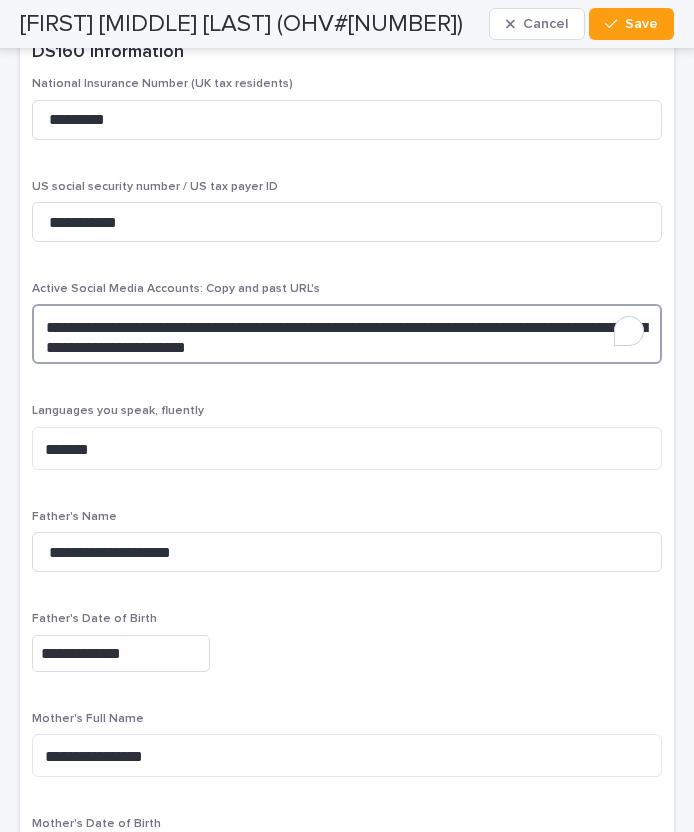 click on "**********" at bounding box center (347, 334) 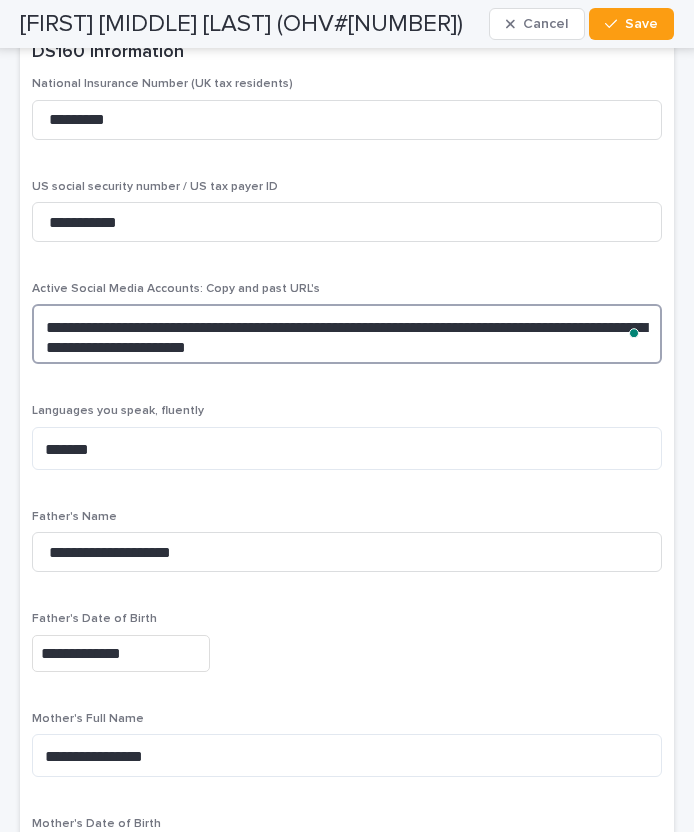 scroll, scrollTop: 5808, scrollLeft: 0, axis: vertical 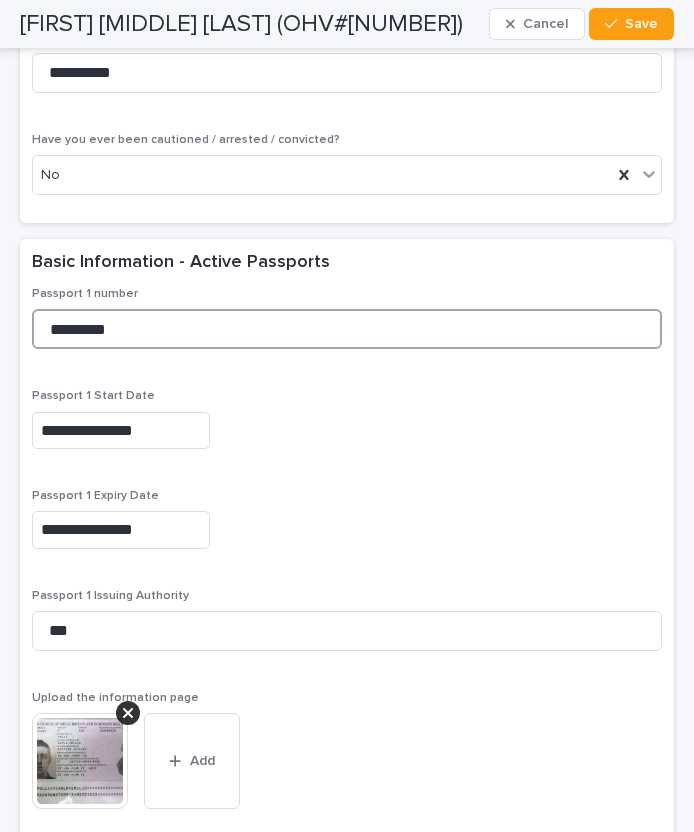 click on "*********" at bounding box center [347, 329] 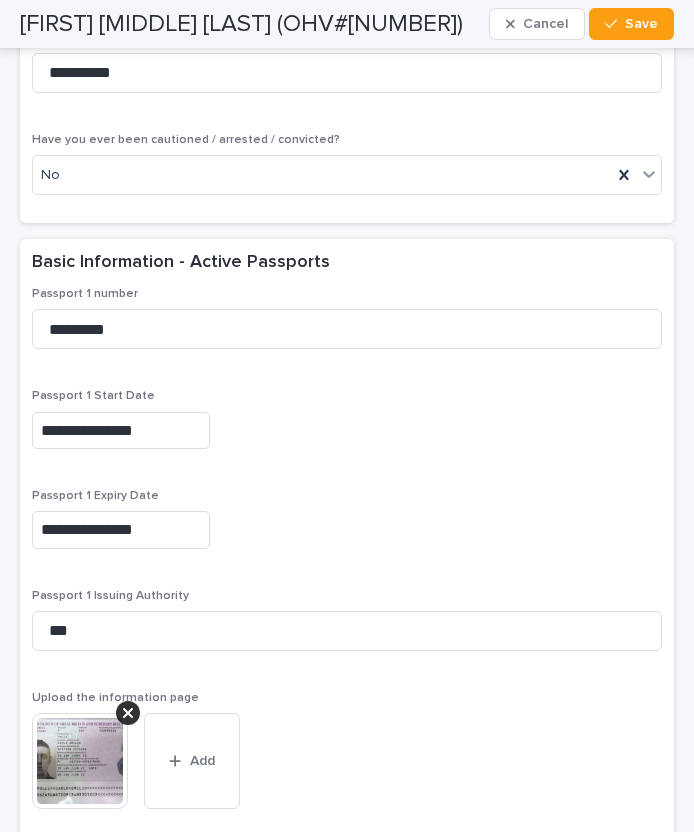 scroll, scrollTop: 3045, scrollLeft: 0, axis: vertical 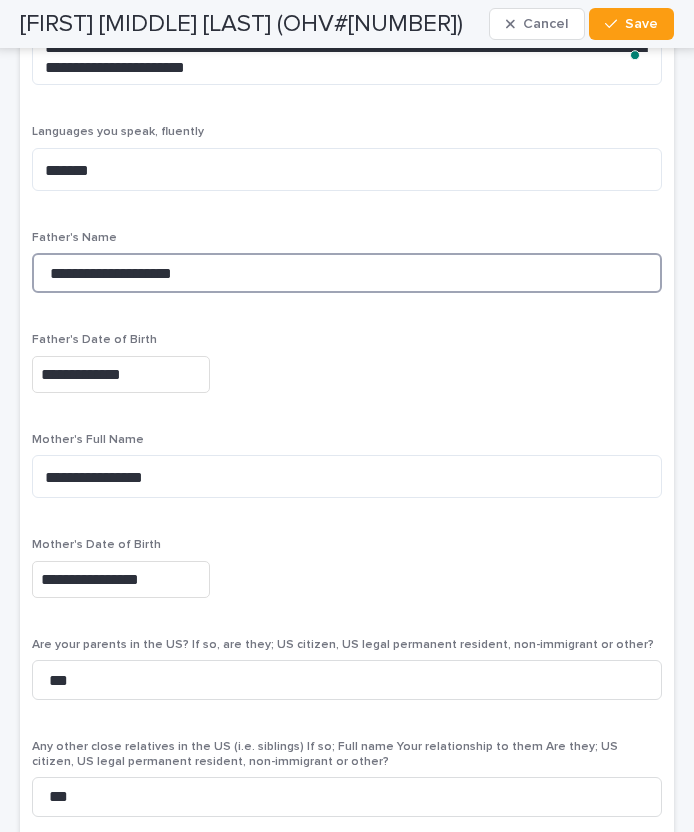 click on "**********" at bounding box center [347, 273] 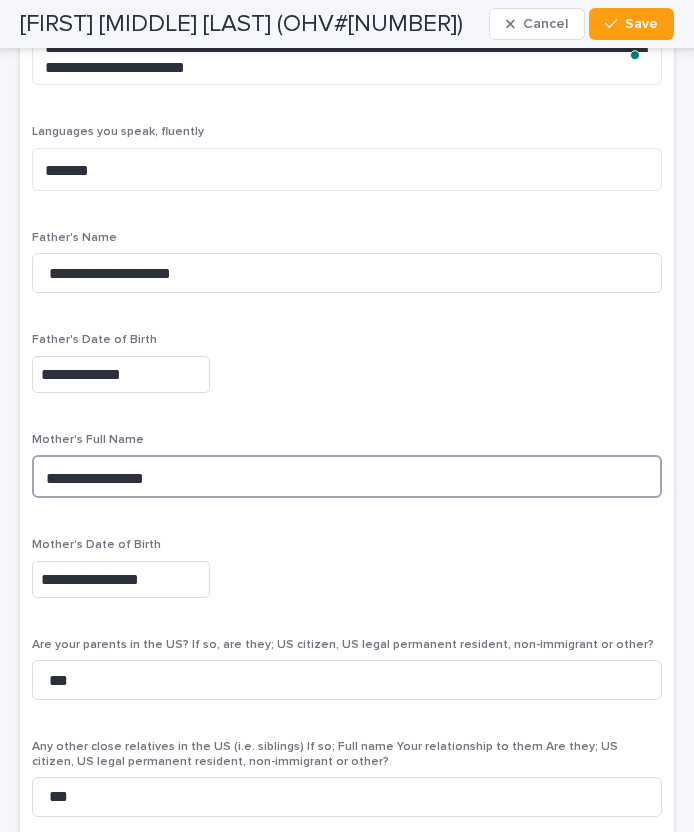 click on "**********" at bounding box center (347, 476) 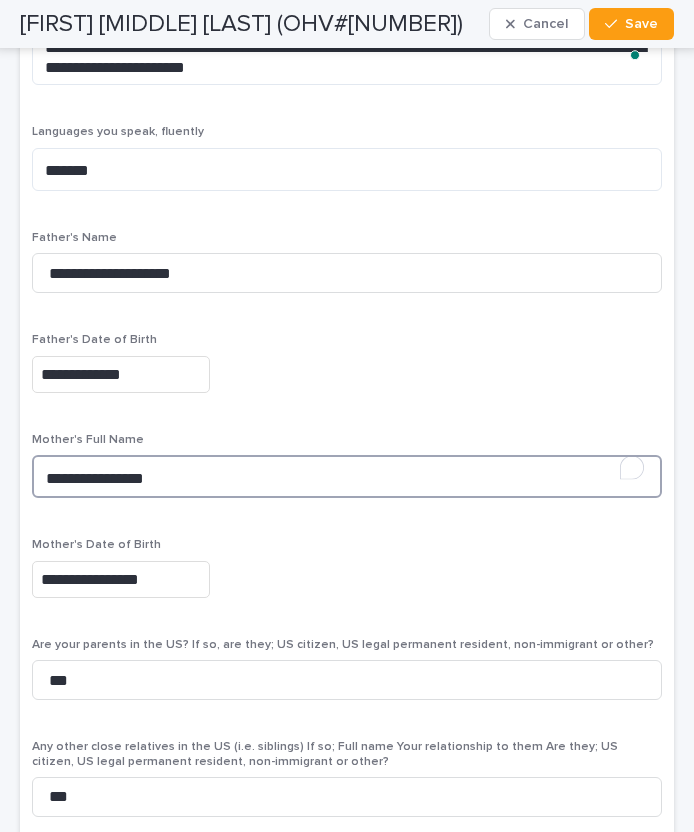 click on "**********" at bounding box center [347, 476] 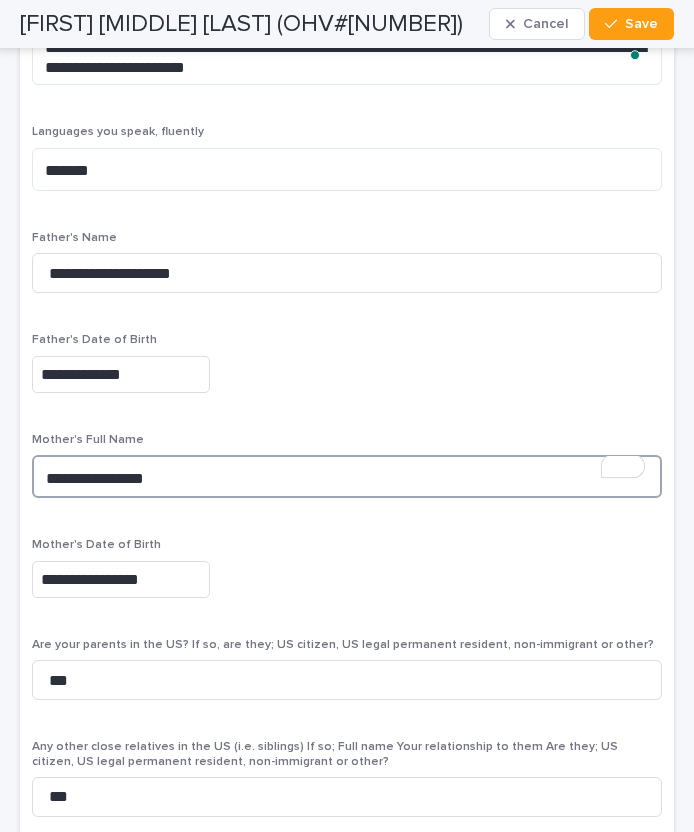 click on "**********" at bounding box center (347, 476) 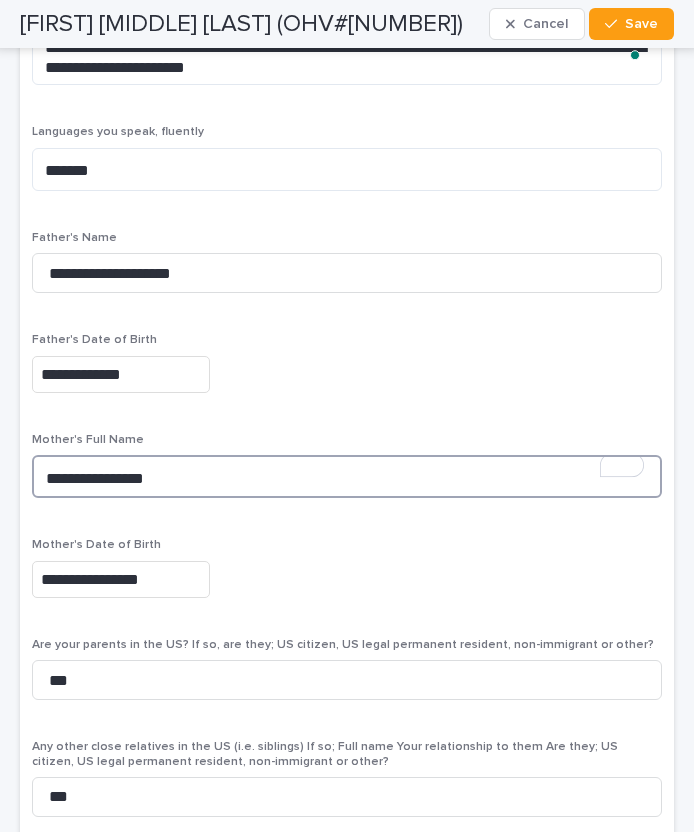 drag, startPoint x: 60, startPoint y: 435, endPoint x: 93, endPoint y: 435, distance: 33 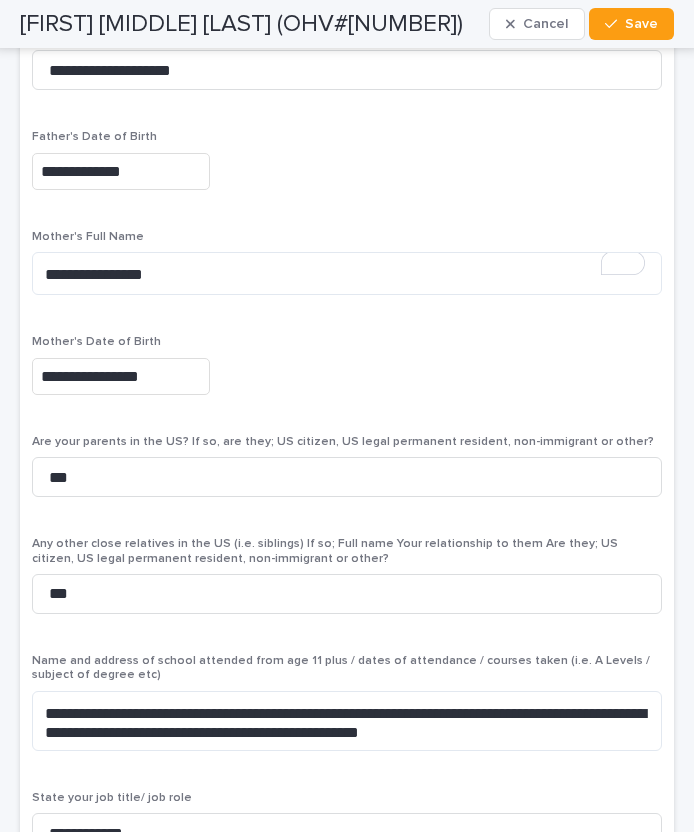 scroll, scrollTop: 7426, scrollLeft: 0, axis: vertical 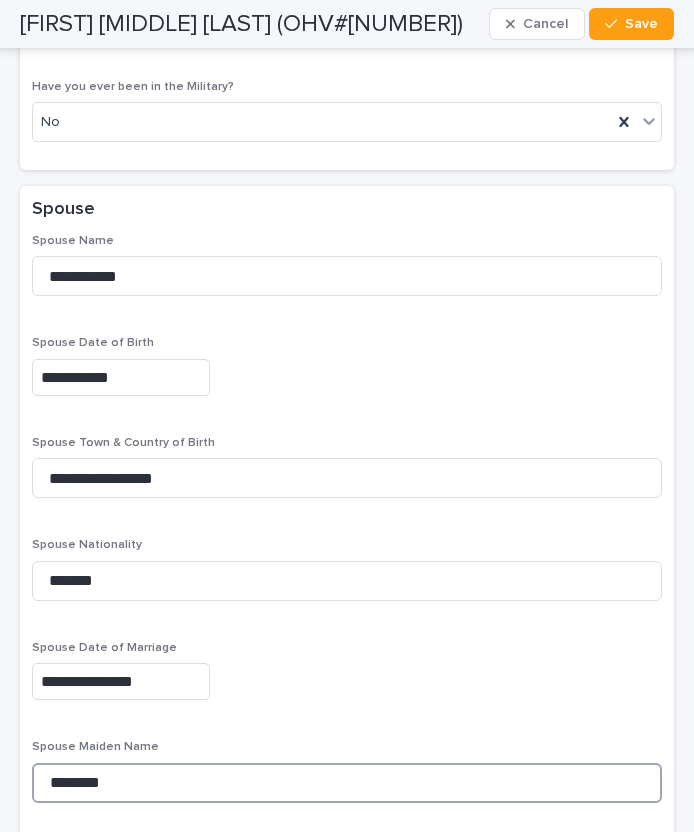 click on "********" at bounding box center (347, 783) 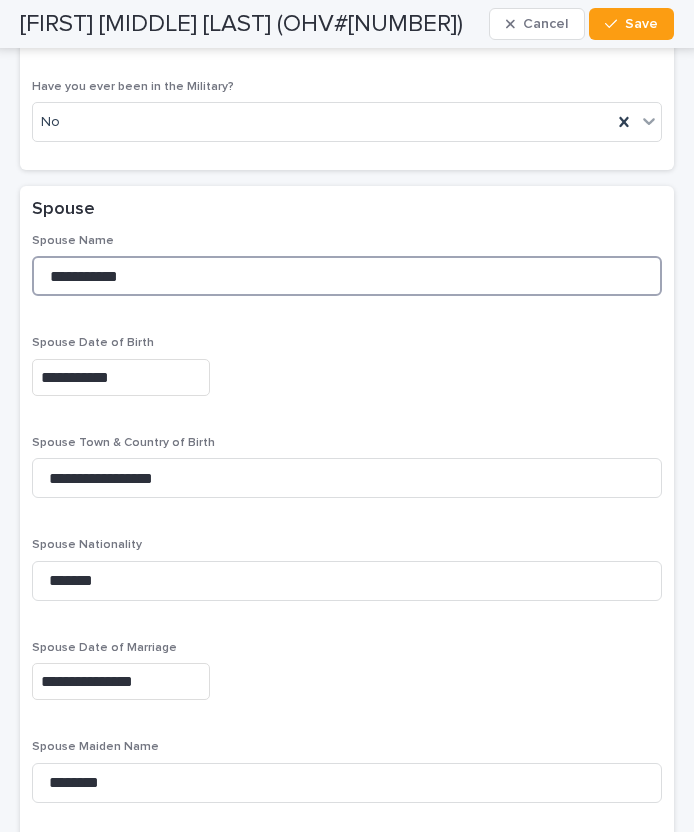 click on "**********" at bounding box center [347, 276] 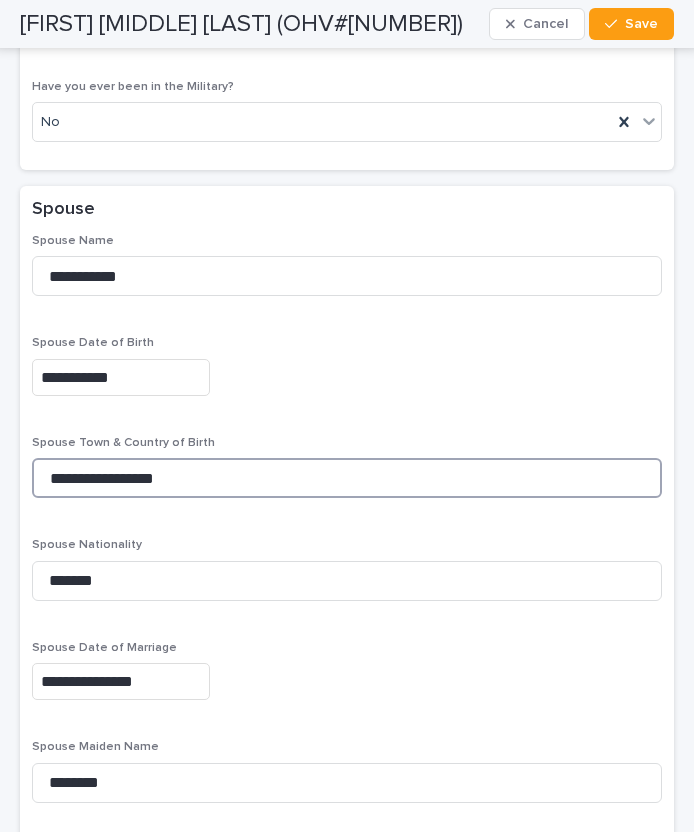 click on "**********" at bounding box center (347, 478) 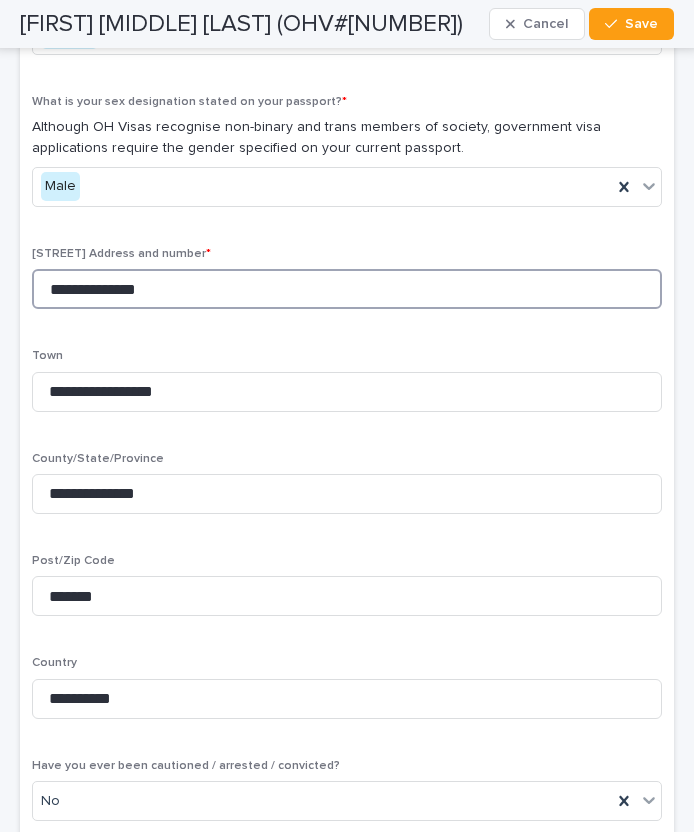 click on "**********" at bounding box center (347, 289) 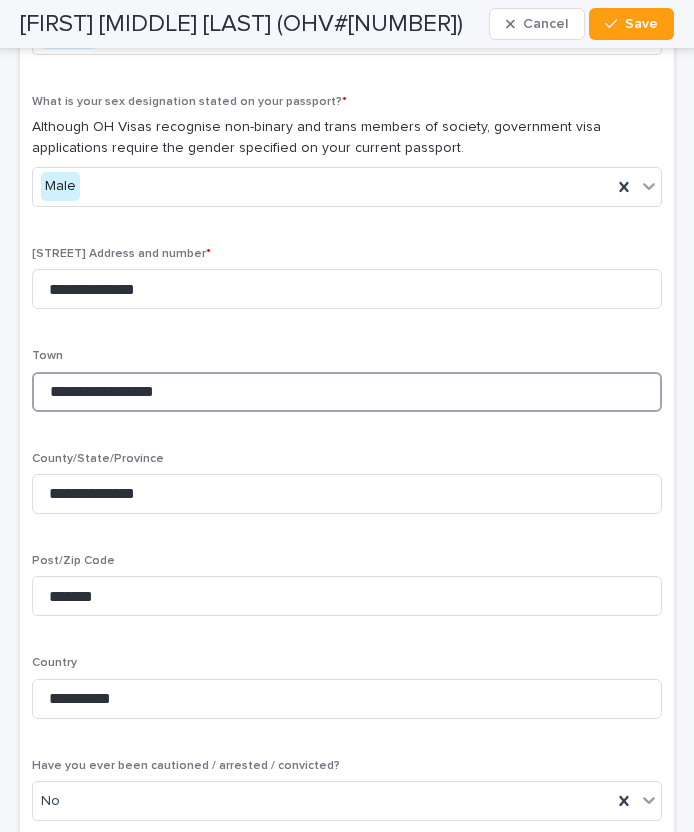 click on "**********" at bounding box center (347, 392) 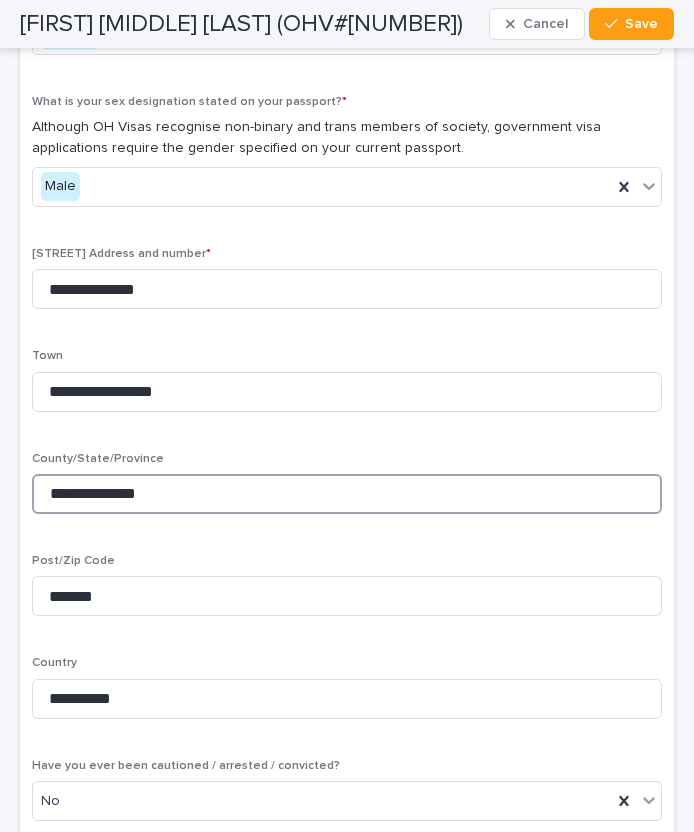 click on "**********" at bounding box center (347, 494) 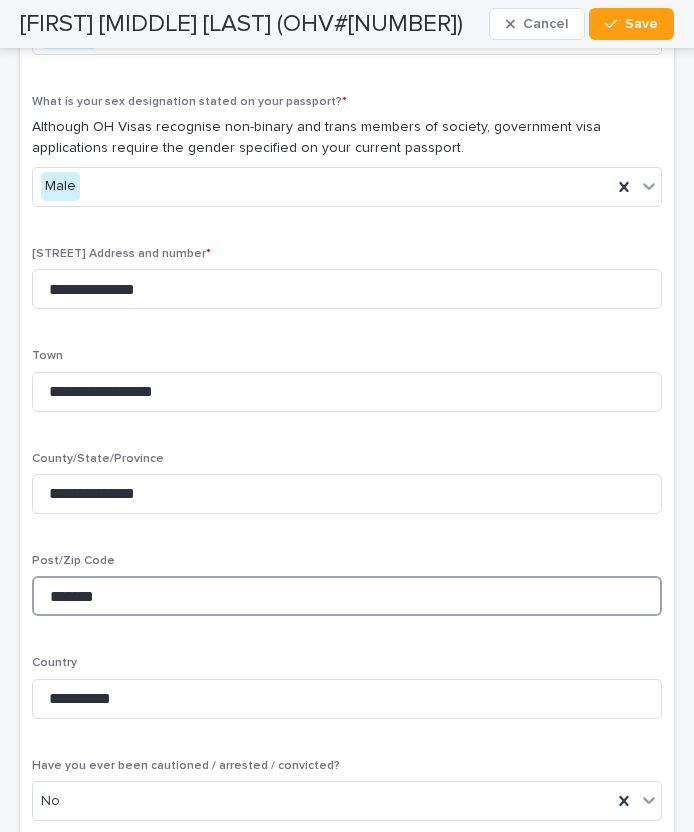 click on "*******" at bounding box center (347, 596) 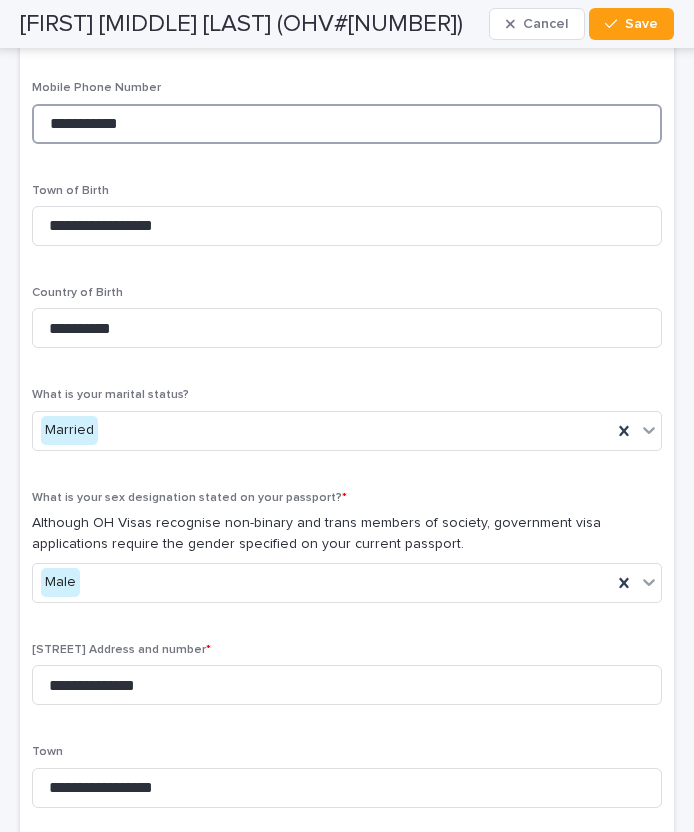 click on "**********" at bounding box center [347, 124] 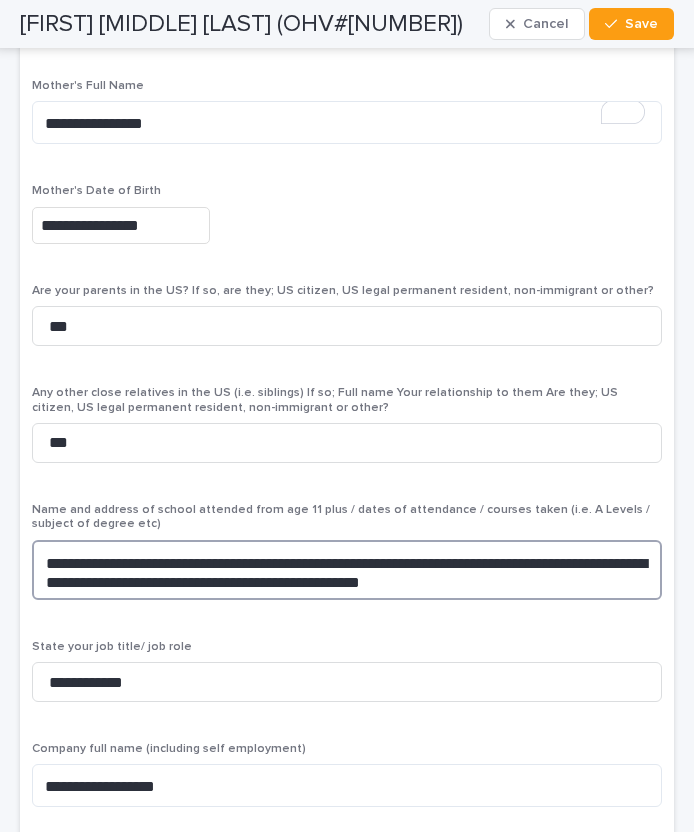 click on "**********" at bounding box center (347, 570) 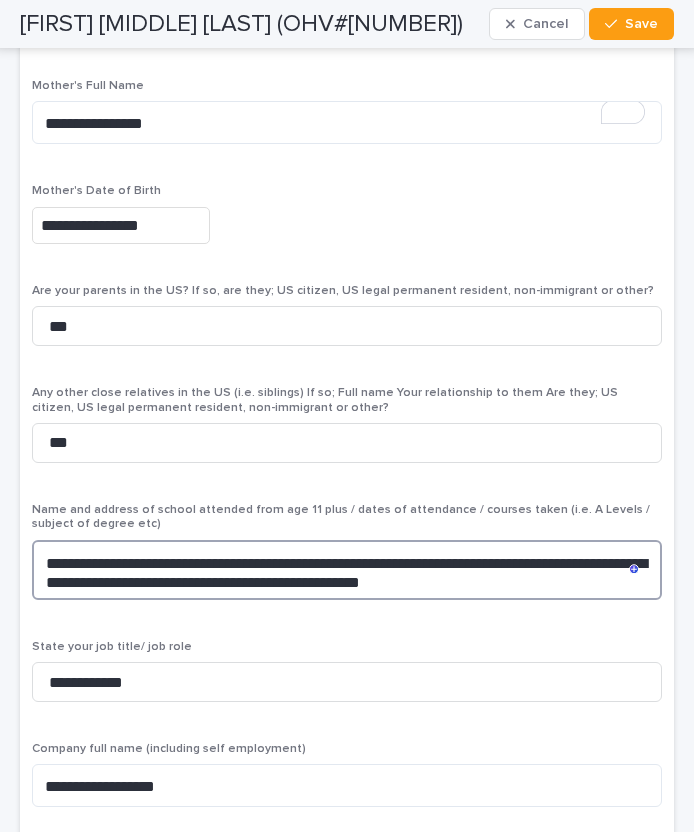 drag, startPoint x: 62, startPoint y: 516, endPoint x: 103, endPoint y: 516, distance: 41 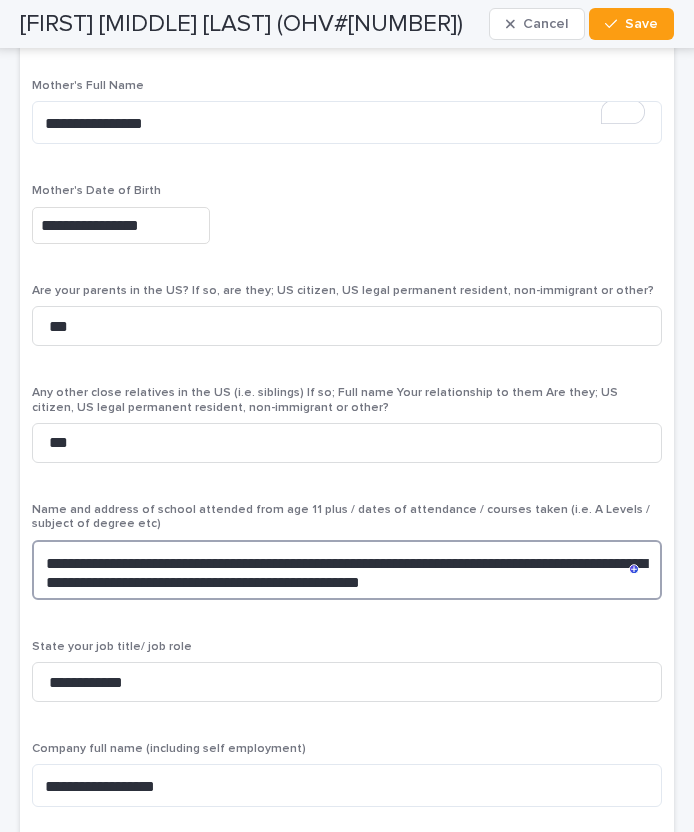 click on "**********" at bounding box center [347, 570] 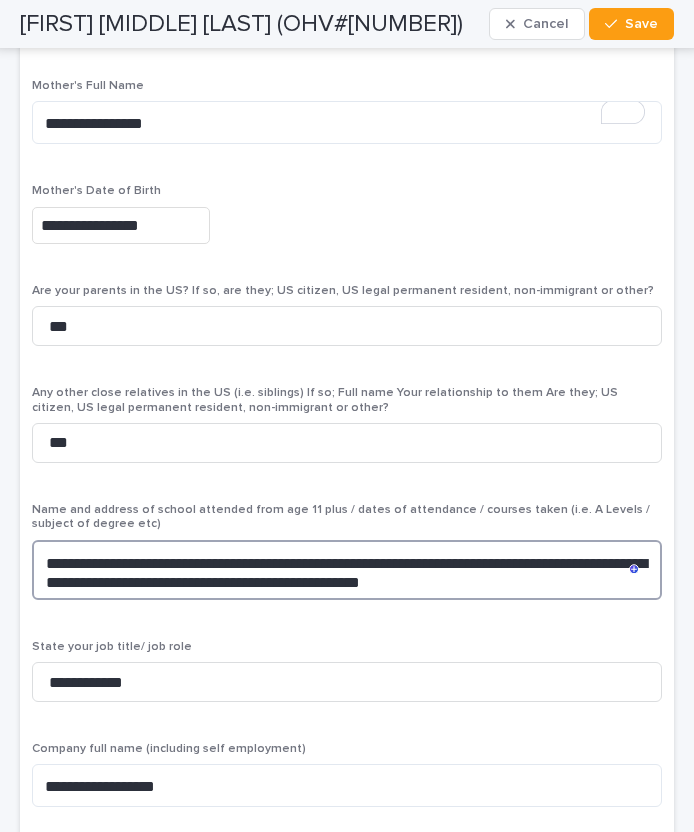 click on "**********" at bounding box center (347, 570) 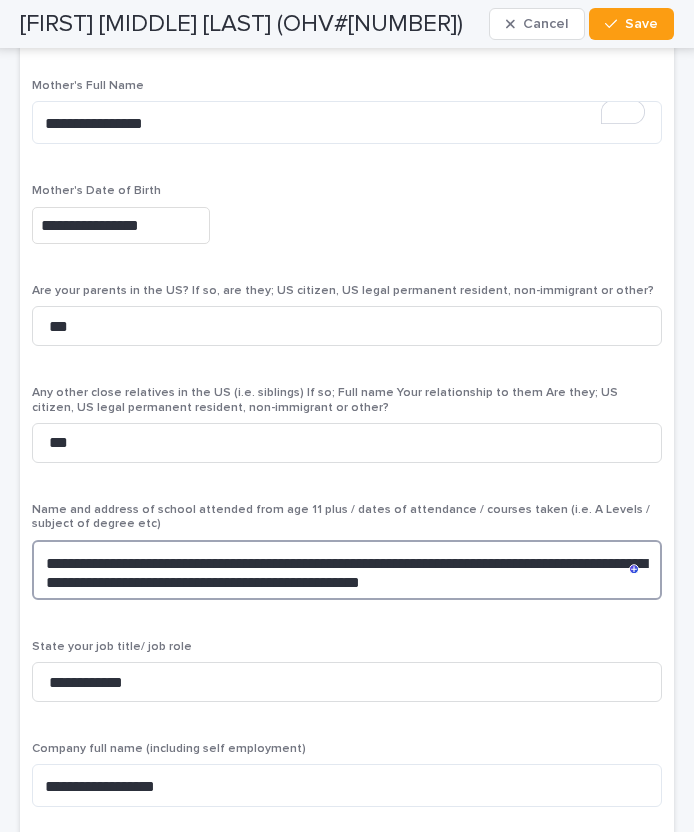 click on "**********" at bounding box center (347, 570) 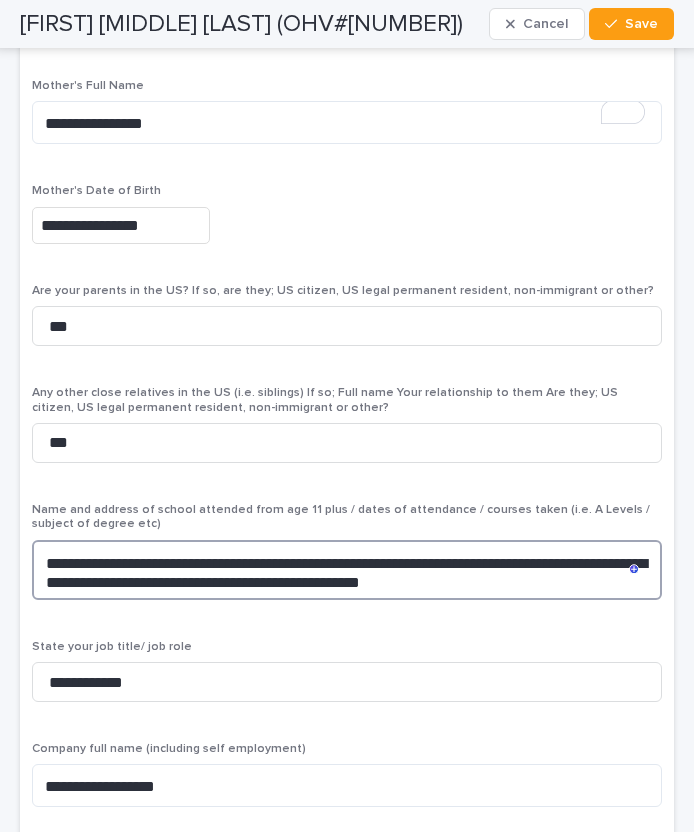 drag, startPoint x: 433, startPoint y: 515, endPoint x: 617, endPoint y: 515, distance: 184 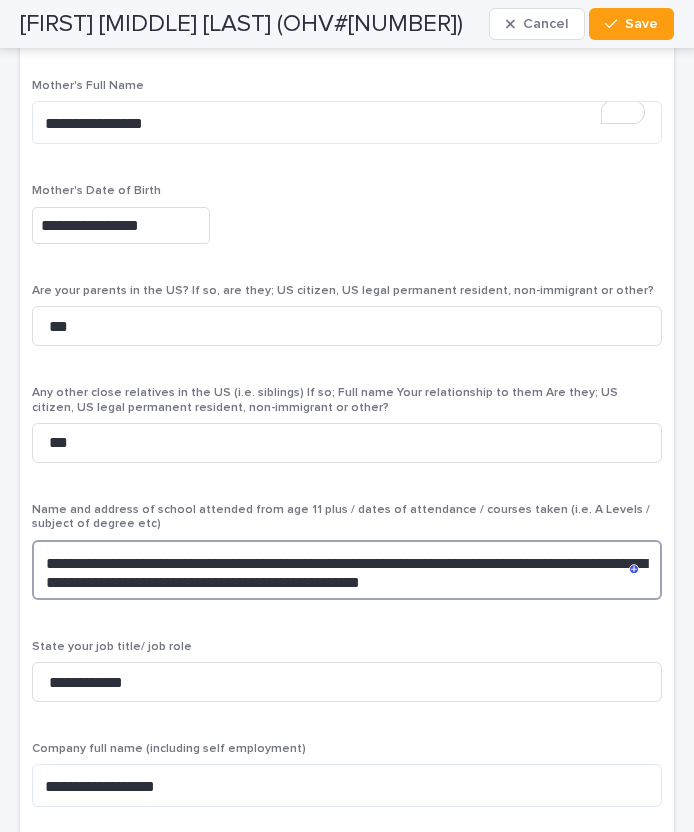 click on "**********" at bounding box center [347, 570] 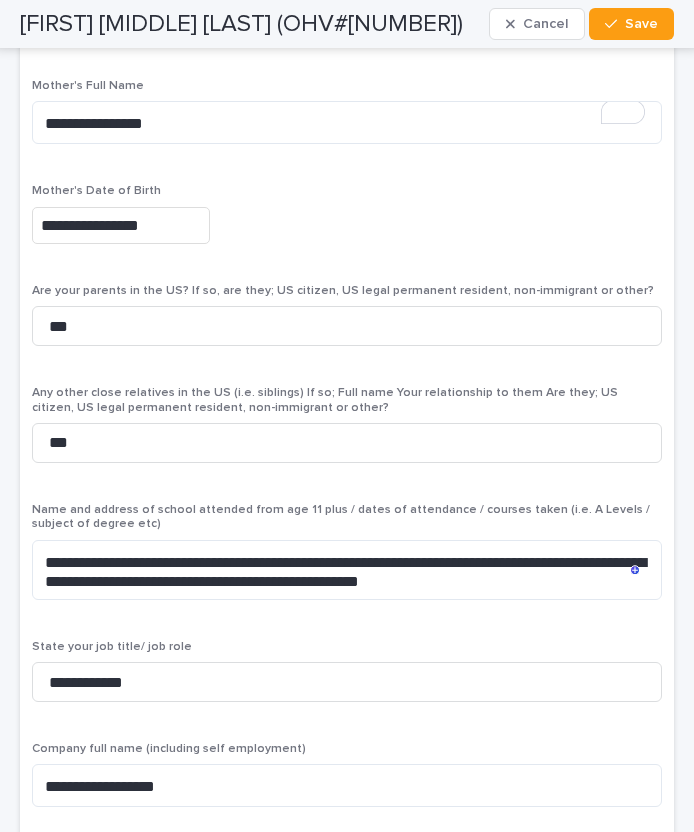 scroll, scrollTop: 6186, scrollLeft: 0, axis: vertical 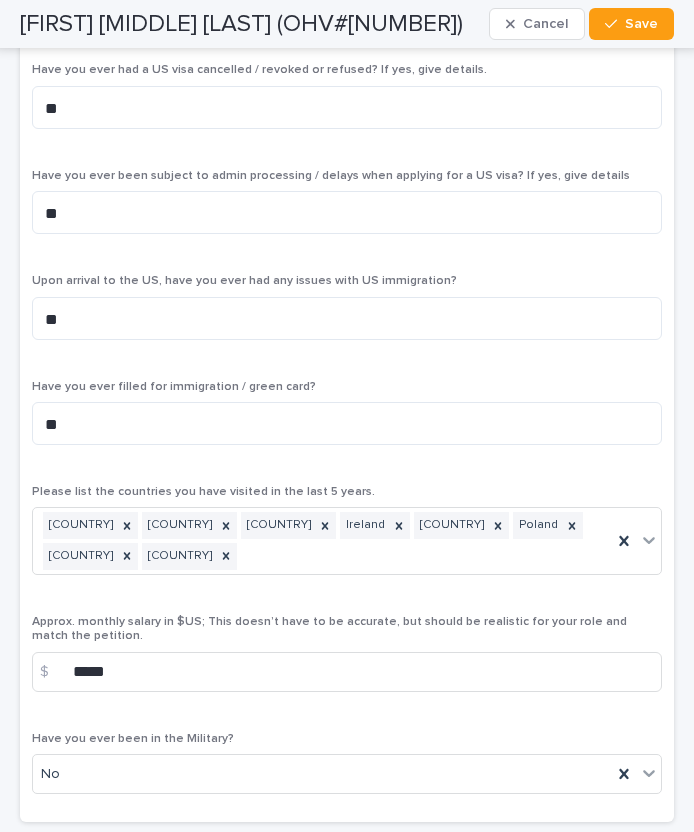 click on "Carlo Emilio Polli (OHV#103468)" at bounding box center (241, 24) 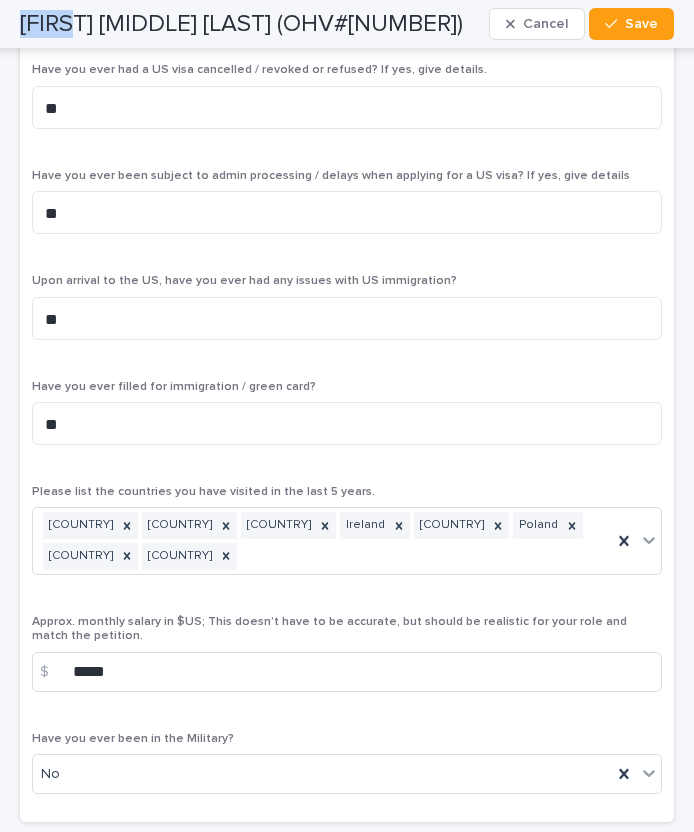 scroll, scrollTop: 8362, scrollLeft: 0, axis: vertical 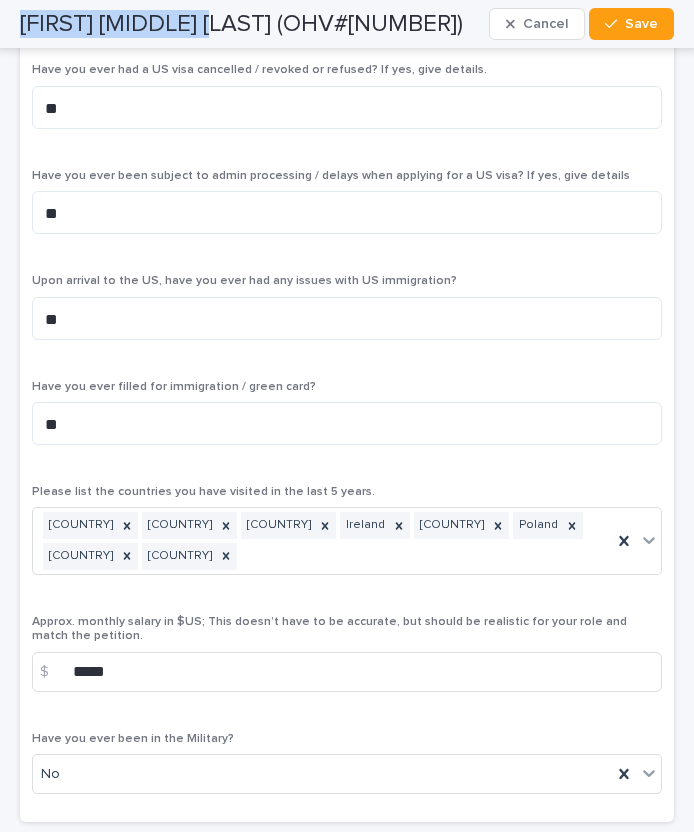drag, startPoint x: 46, startPoint y: 29, endPoint x: 160, endPoint y: 29, distance: 114 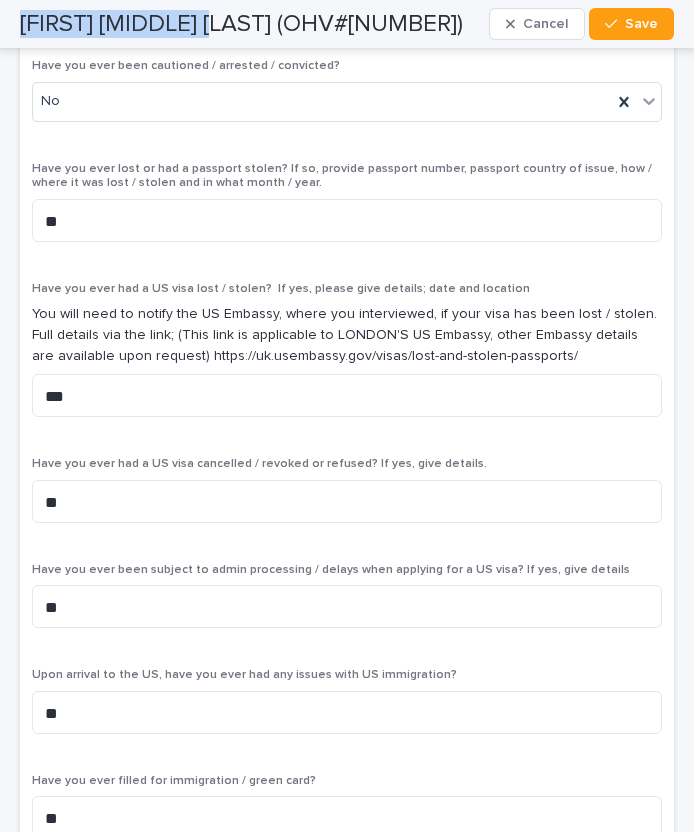 scroll, scrollTop: 7701, scrollLeft: 0, axis: vertical 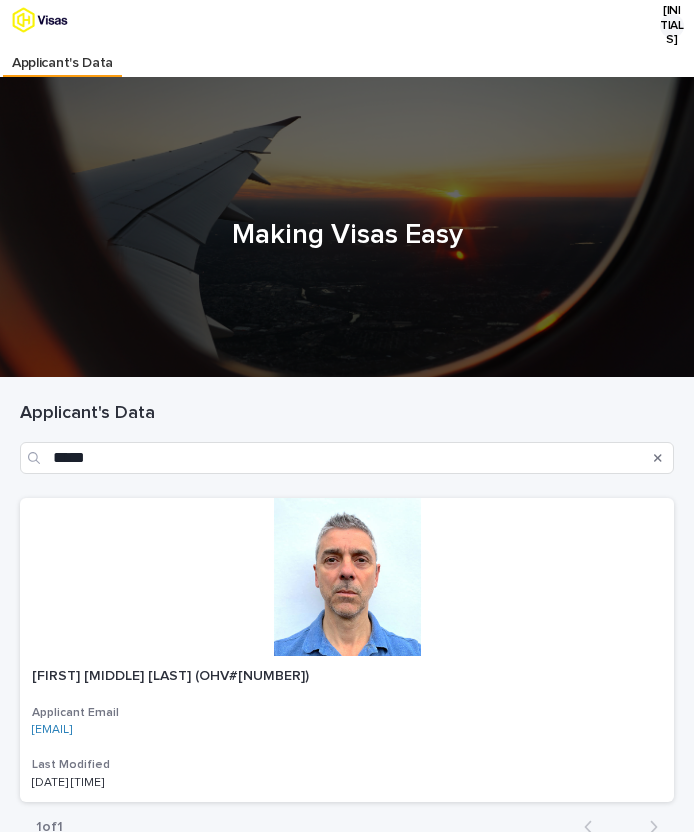 click at bounding box center (658, 458) 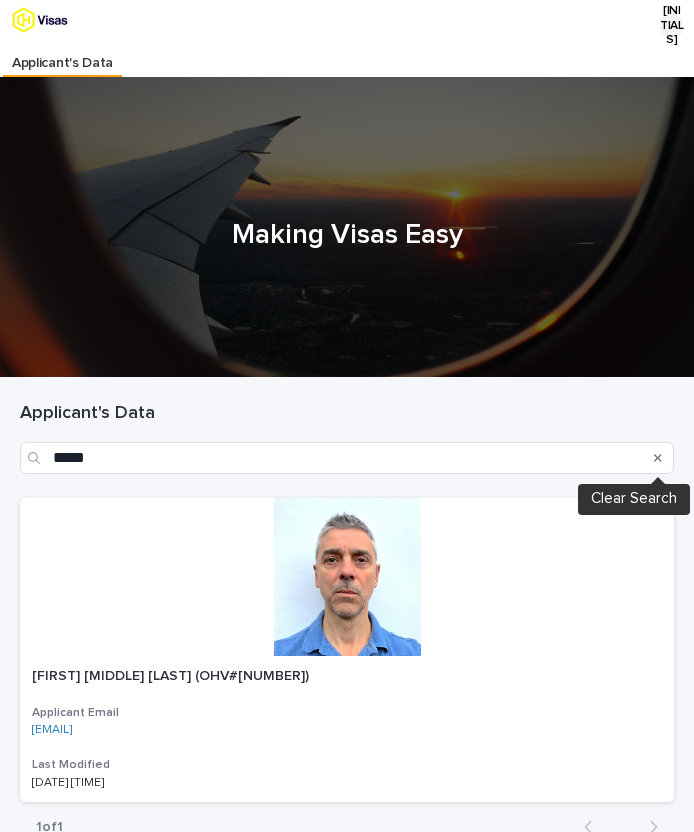 click 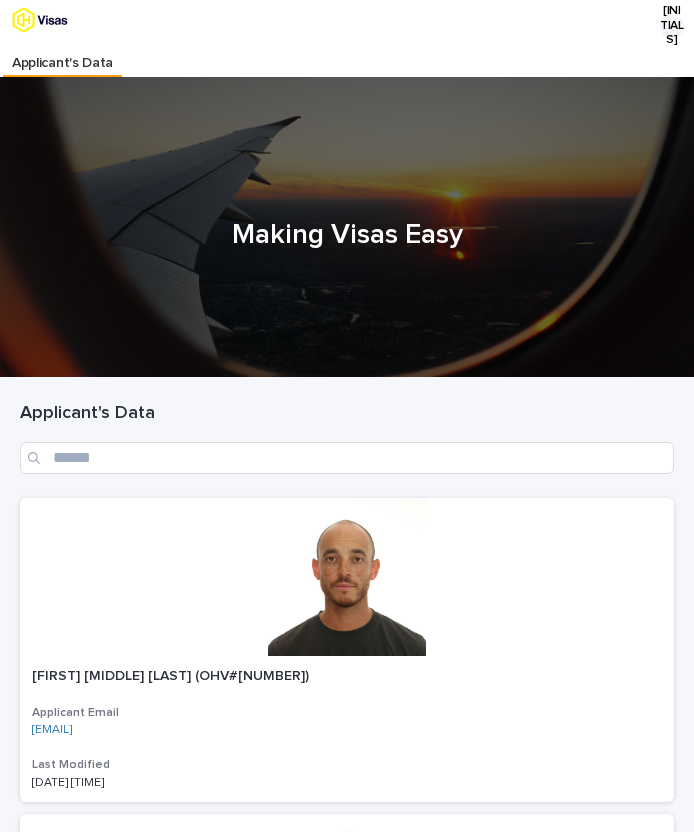 click on "Applicant's Data" at bounding box center (347, 414) 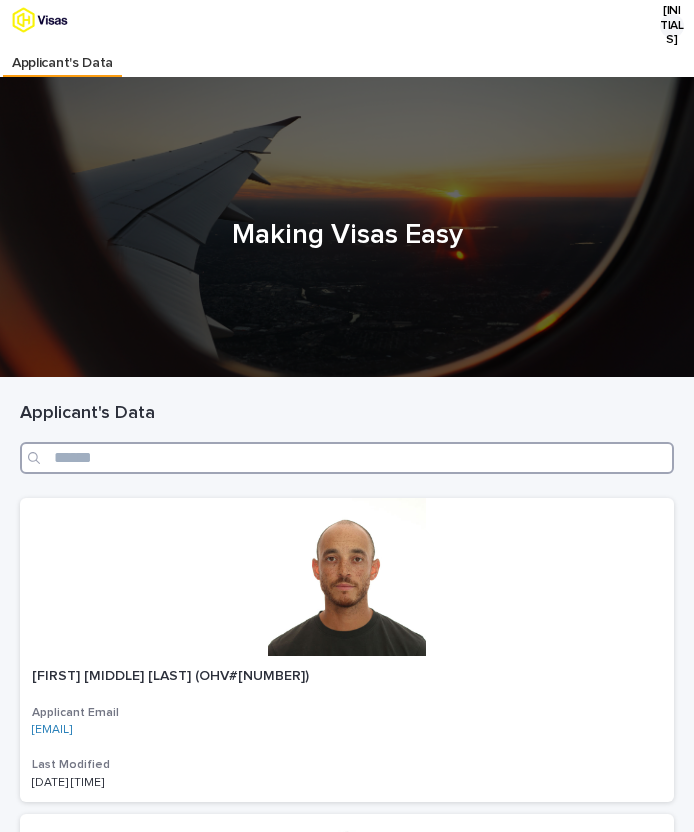 click at bounding box center [347, 458] 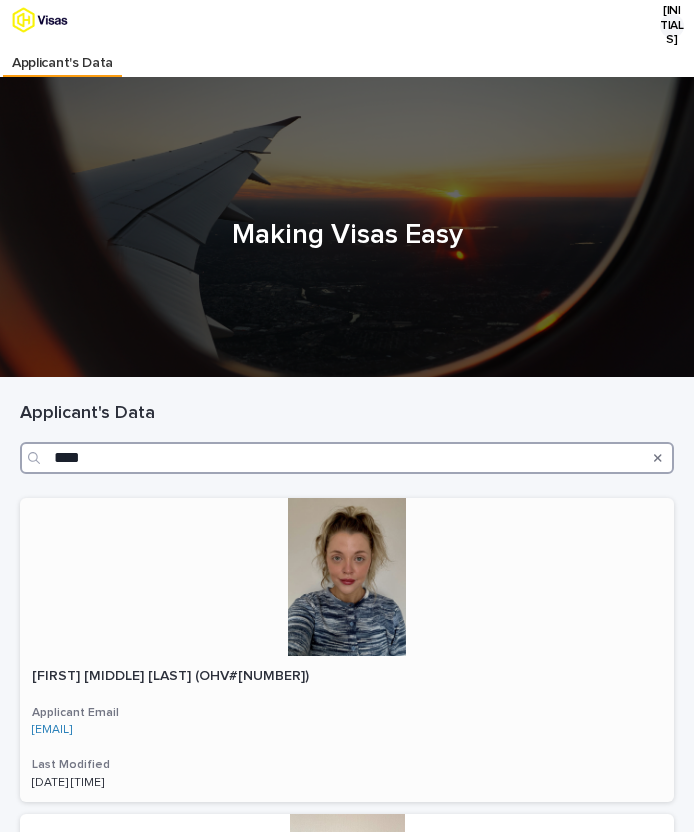 type on "****" 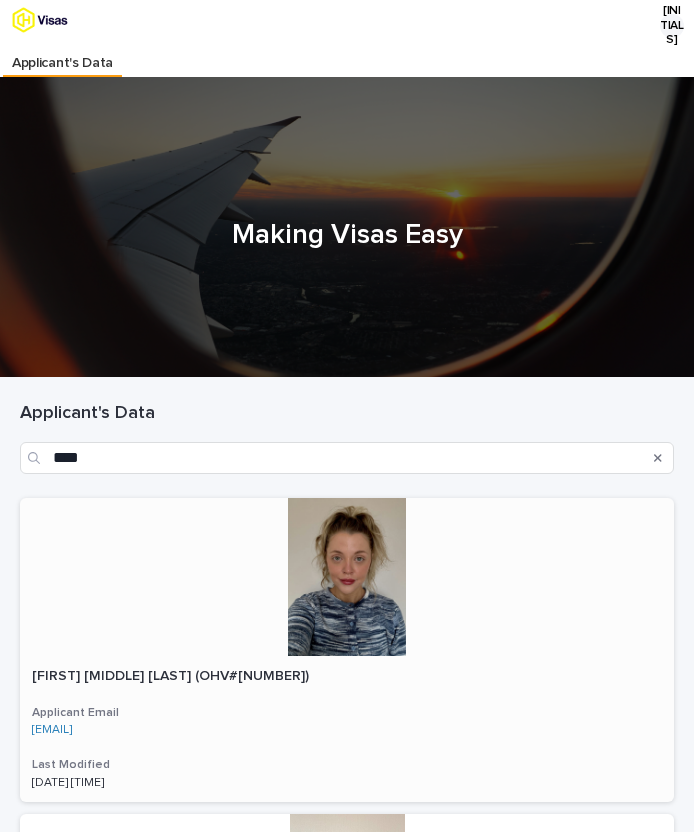 click on "Grace Charlotte Arnott-Hayes (OHV#103344)" at bounding box center (172, 674) 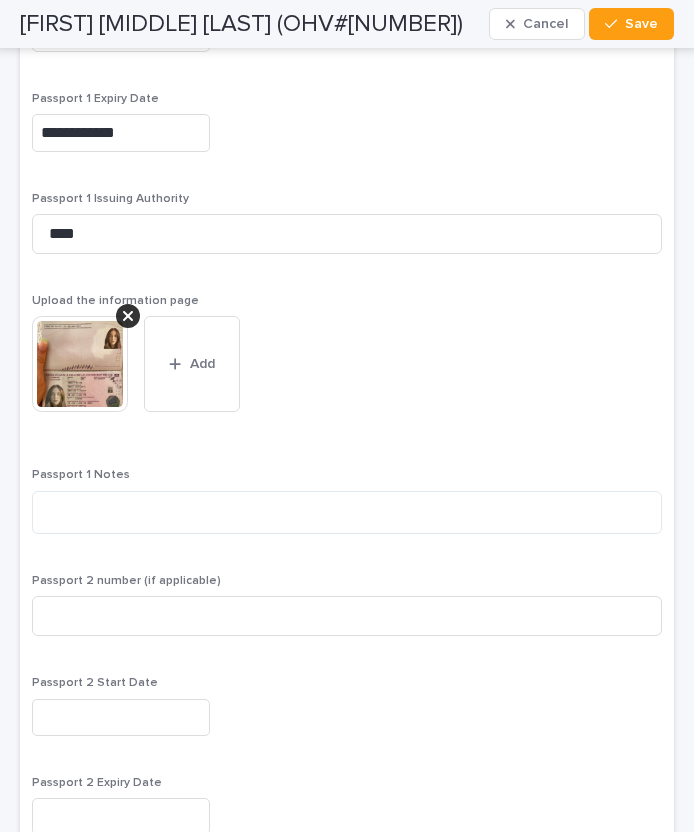 scroll, scrollTop: 2755, scrollLeft: 0, axis: vertical 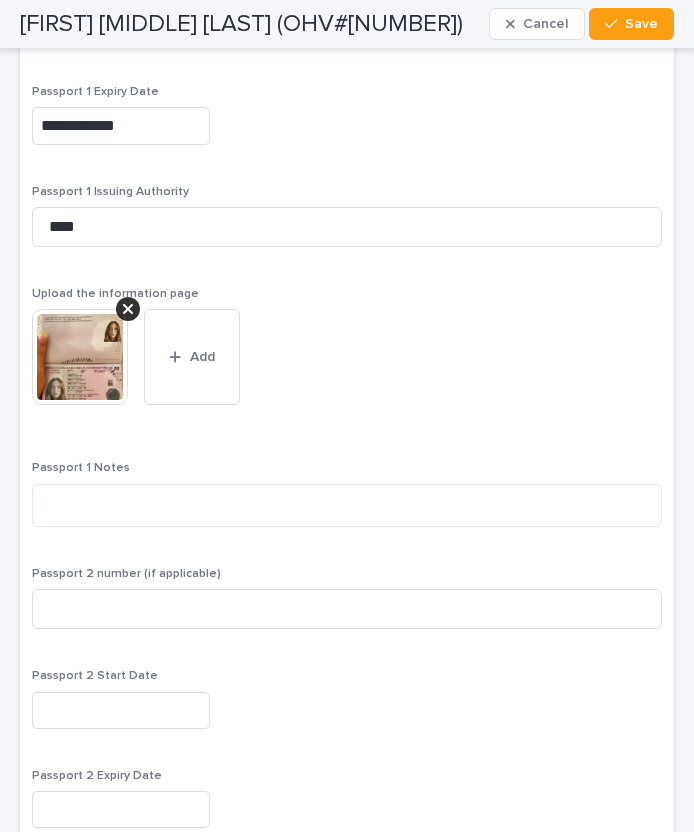 click at bounding box center [80, 357] 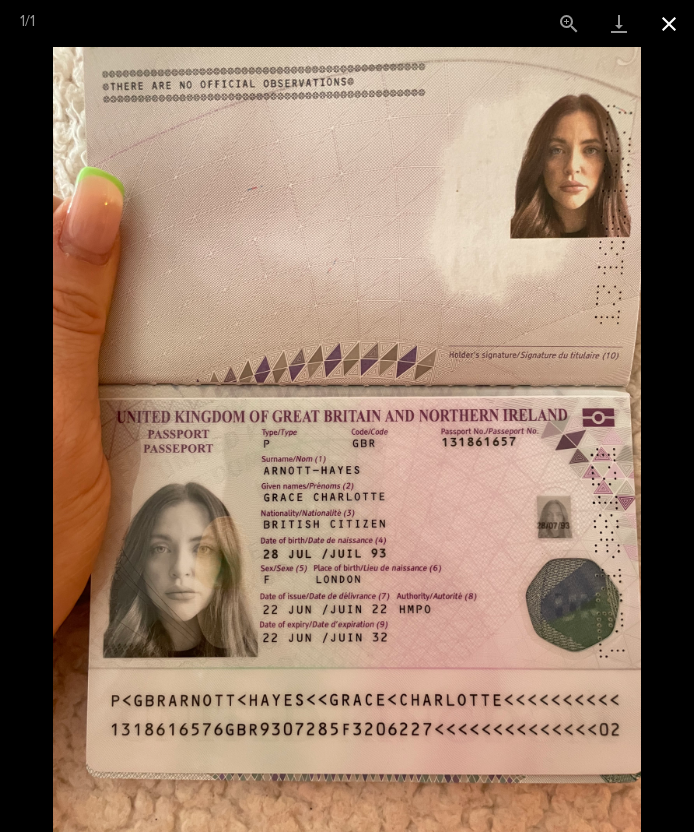 click at bounding box center (669, 23) 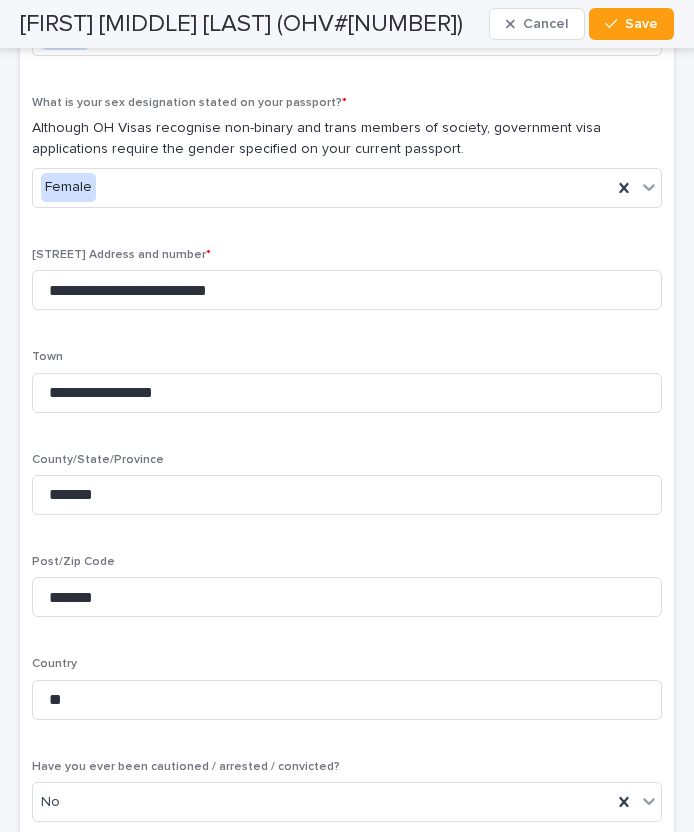 scroll, scrollTop: 1792, scrollLeft: 0, axis: vertical 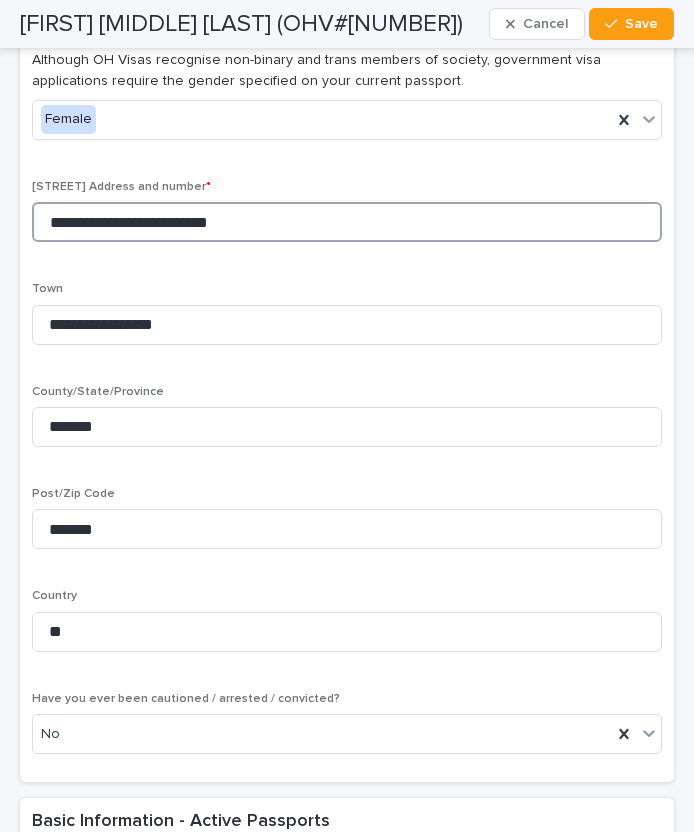 click on "**********" at bounding box center [347, 222] 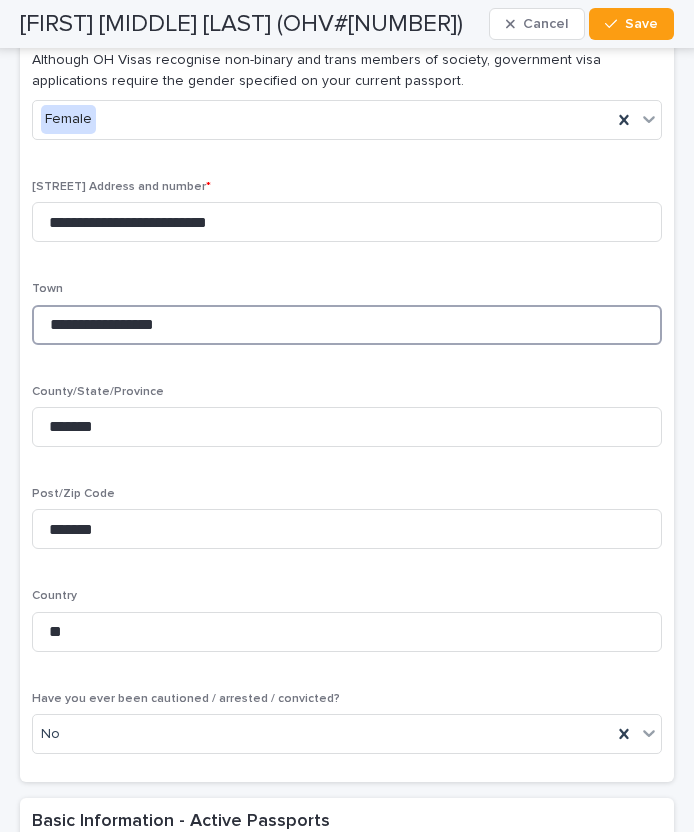 click on "**********" at bounding box center (347, 325) 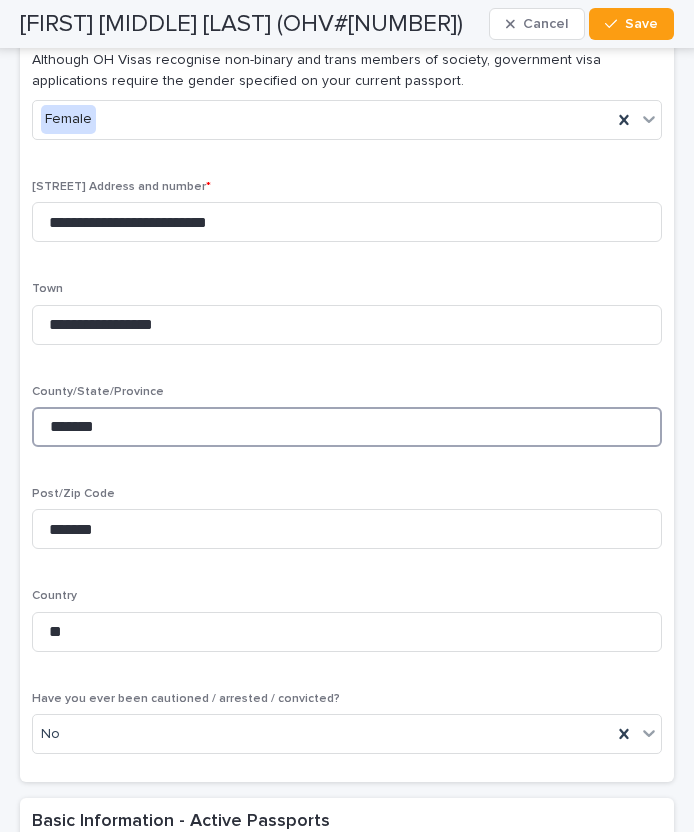 click on "*******" at bounding box center [347, 427] 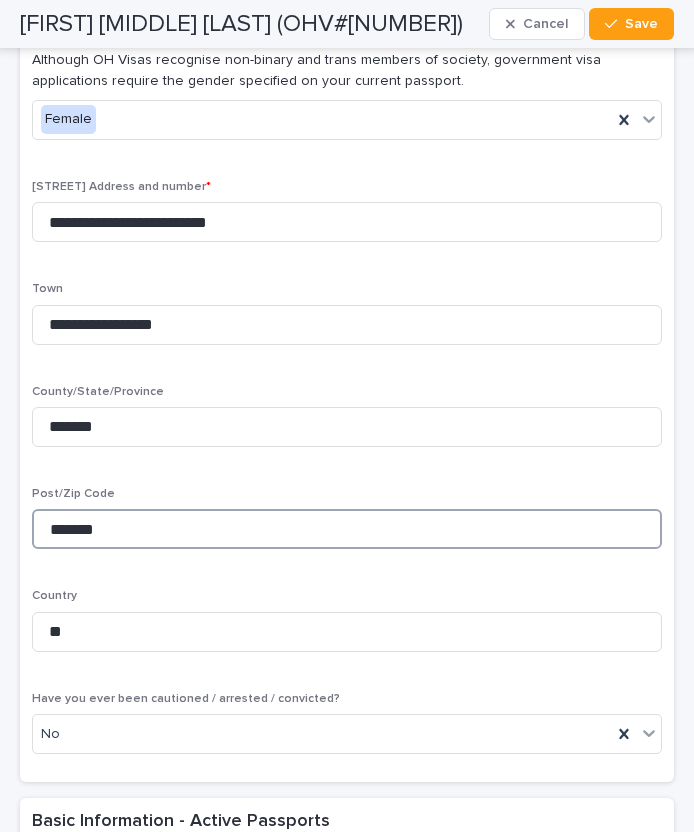 click on "*******" at bounding box center [347, 529] 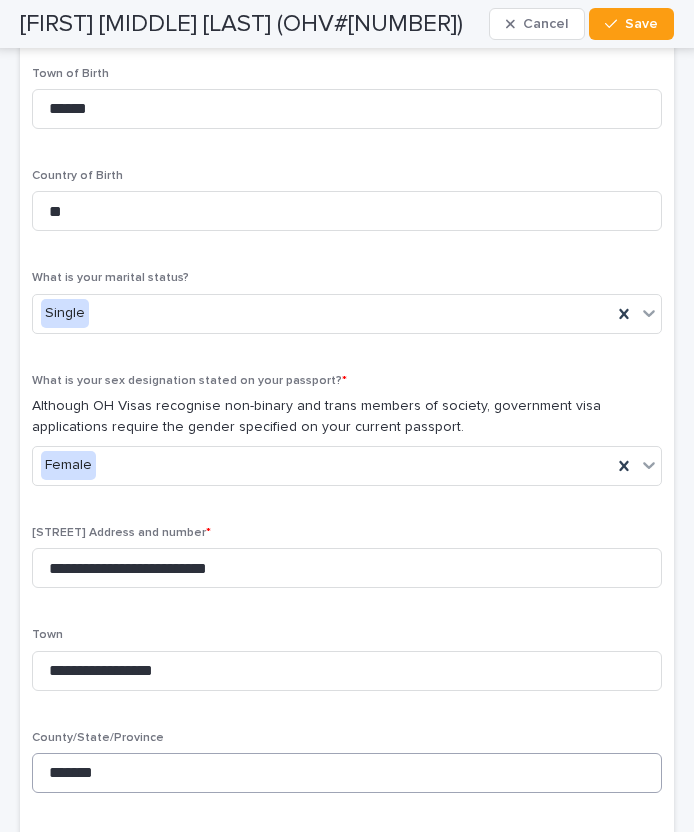 scroll, scrollTop: 1107, scrollLeft: 0, axis: vertical 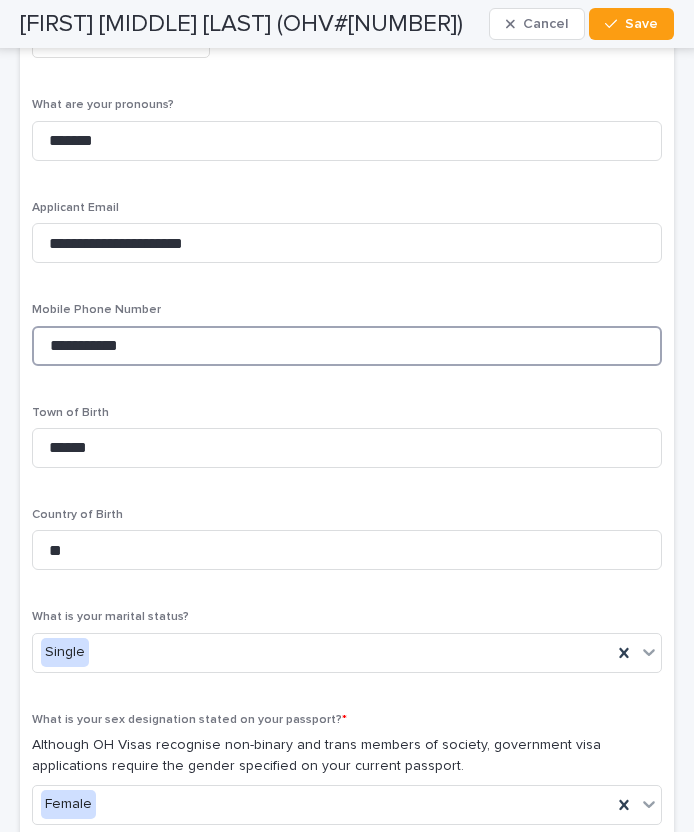 click on "**********" at bounding box center [347, 346] 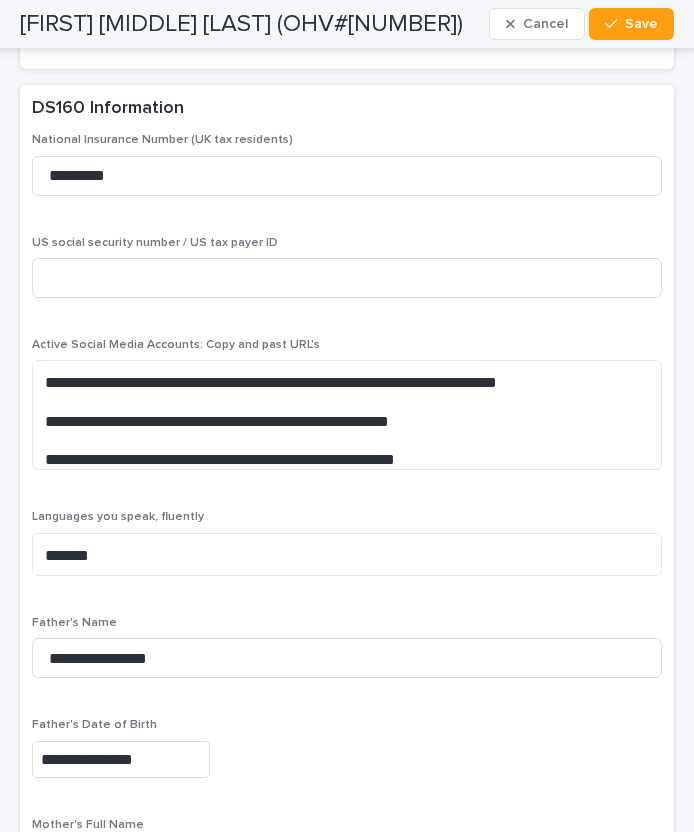 scroll, scrollTop: 5036, scrollLeft: 0, axis: vertical 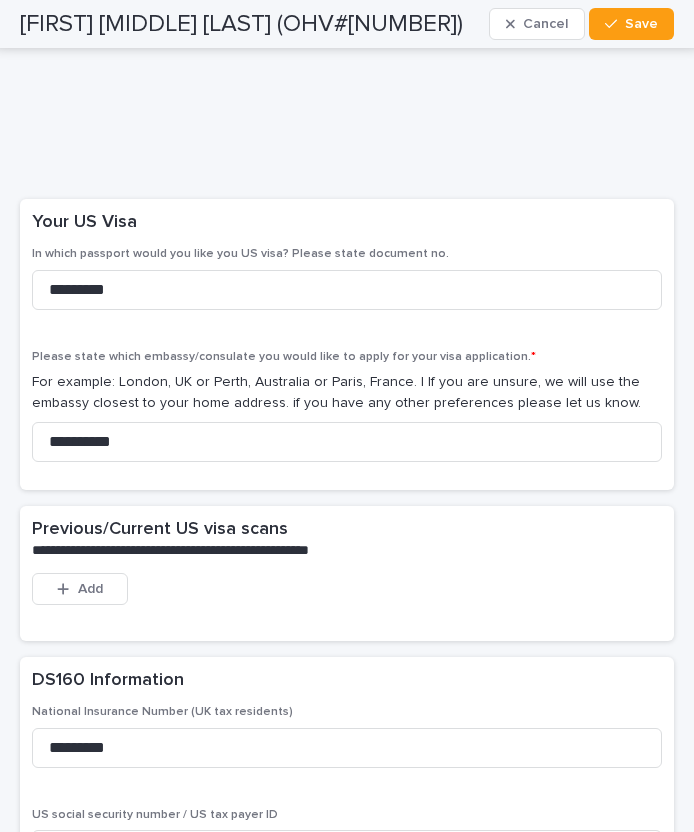 click on "Grace Charlotte Arnott-Hayes (OHV#103344)" at bounding box center (241, 24) 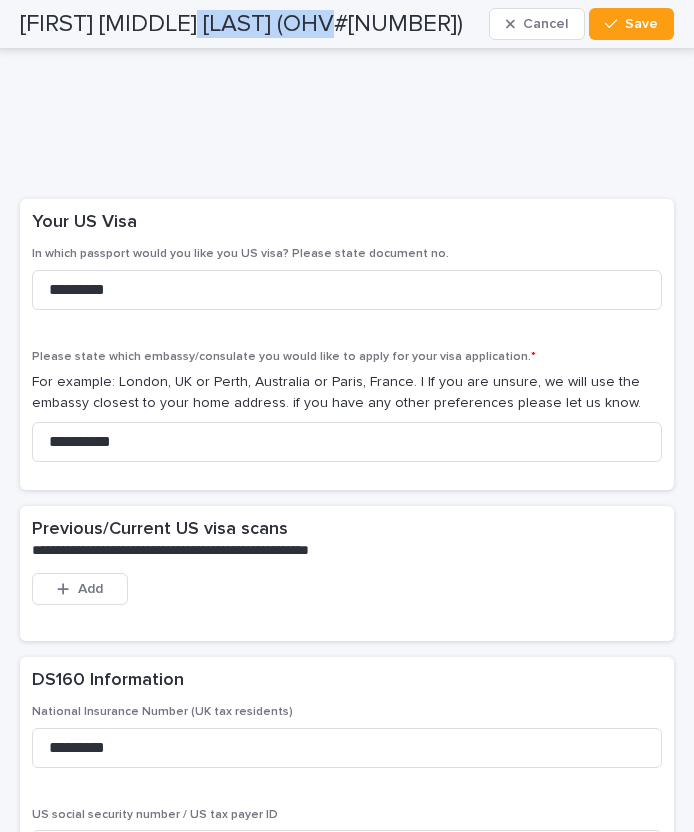 drag, startPoint x: 223, startPoint y: 26, endPoint x: 274, endPoint y: 21, distance: 51.24451 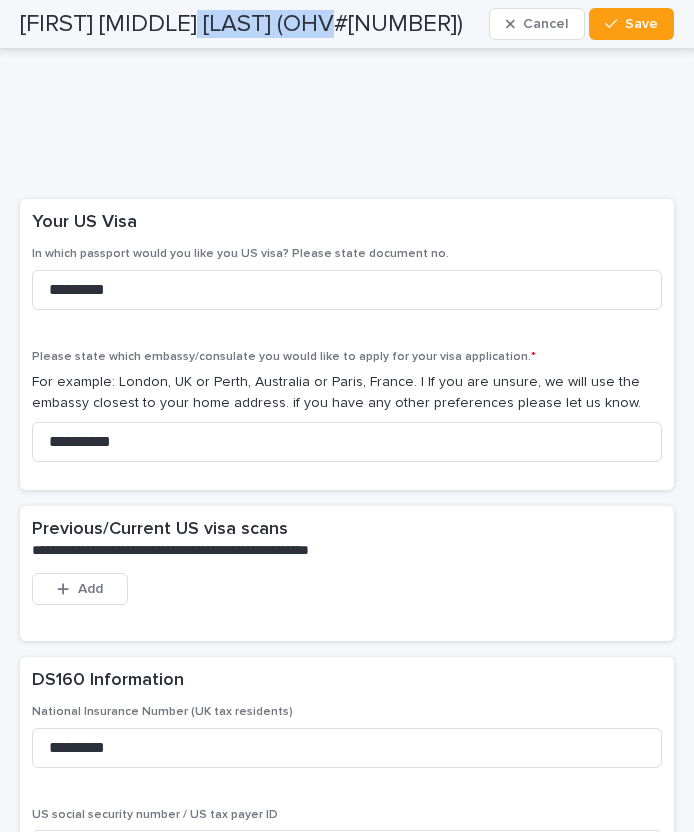 scroll, scrollTop: 0, scrollLeft: 0, axis: both 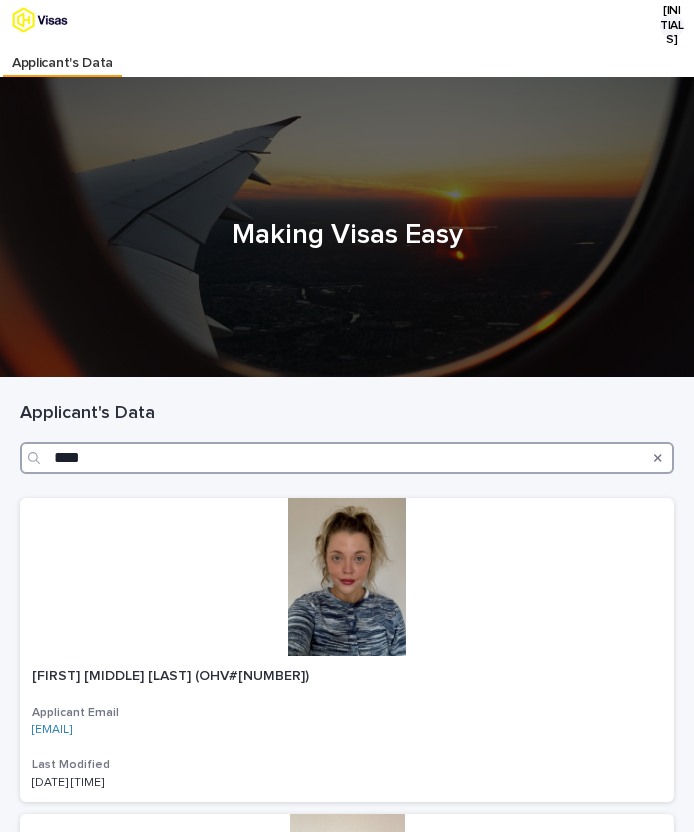 click on "****" at bounding box center (347, 458) 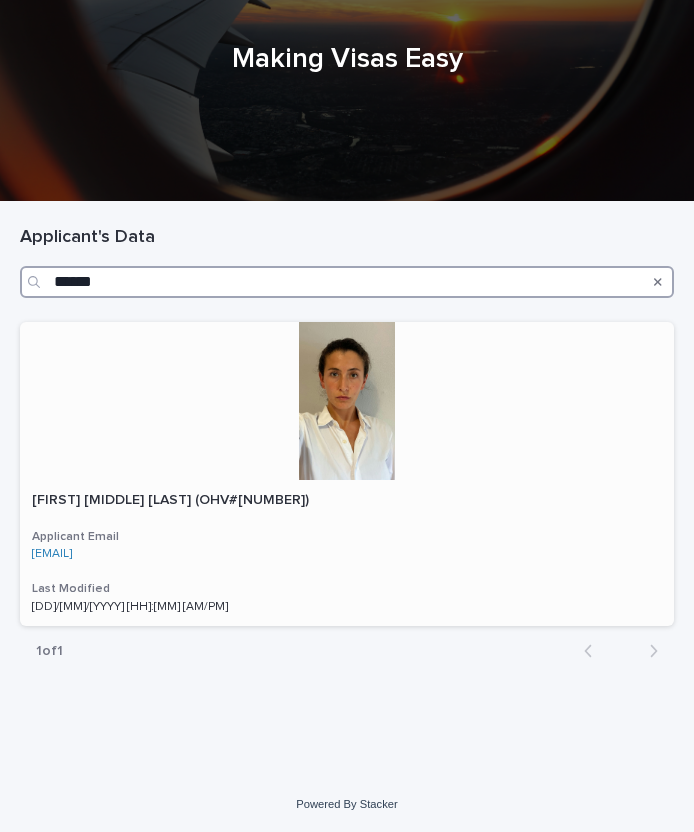 scroll, scrollTop: 0, scrollLeft: 0, axis: both 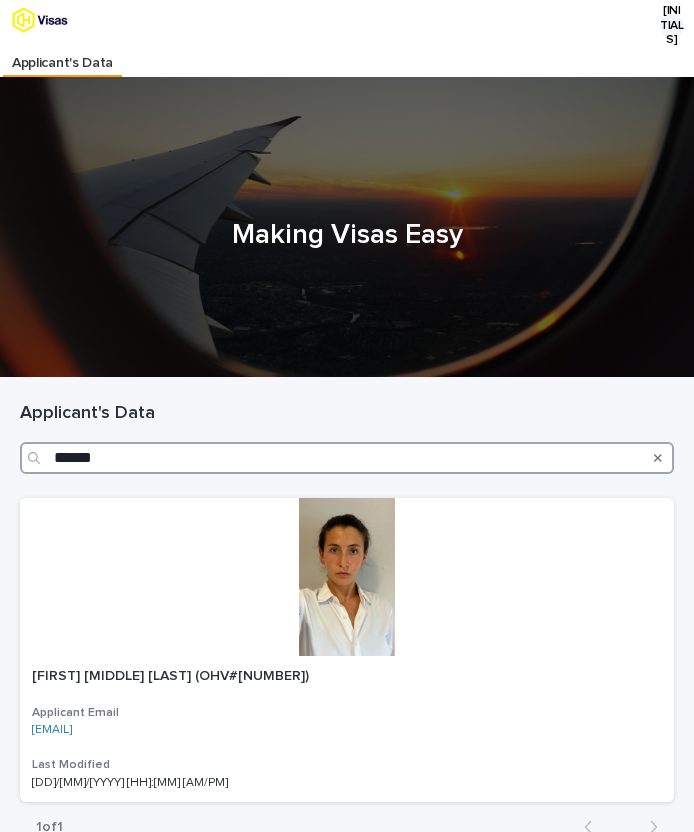 click on "******" at bounding box center (347, 458) 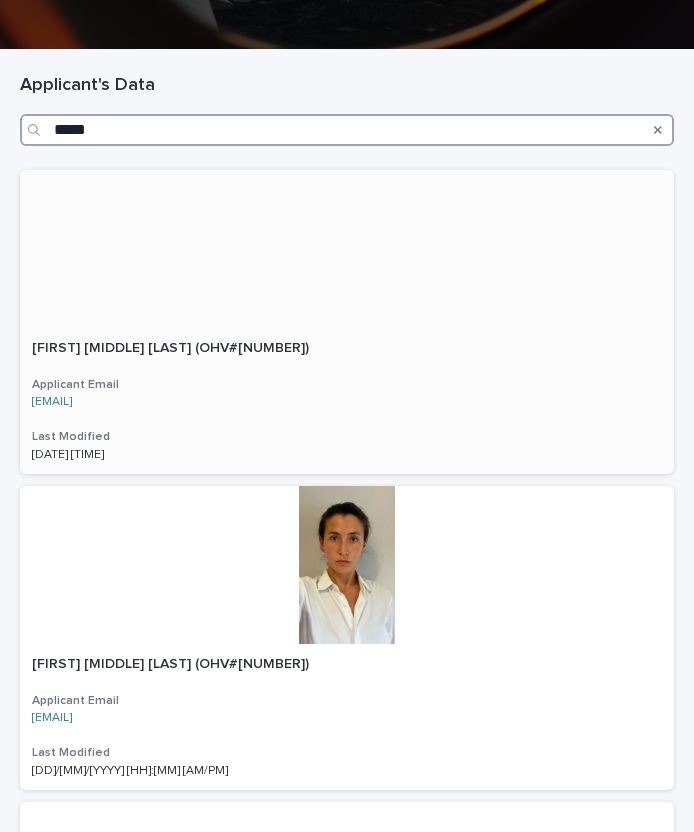 scroll, scrollTop: 0, scrollLeft: 0, axis: both 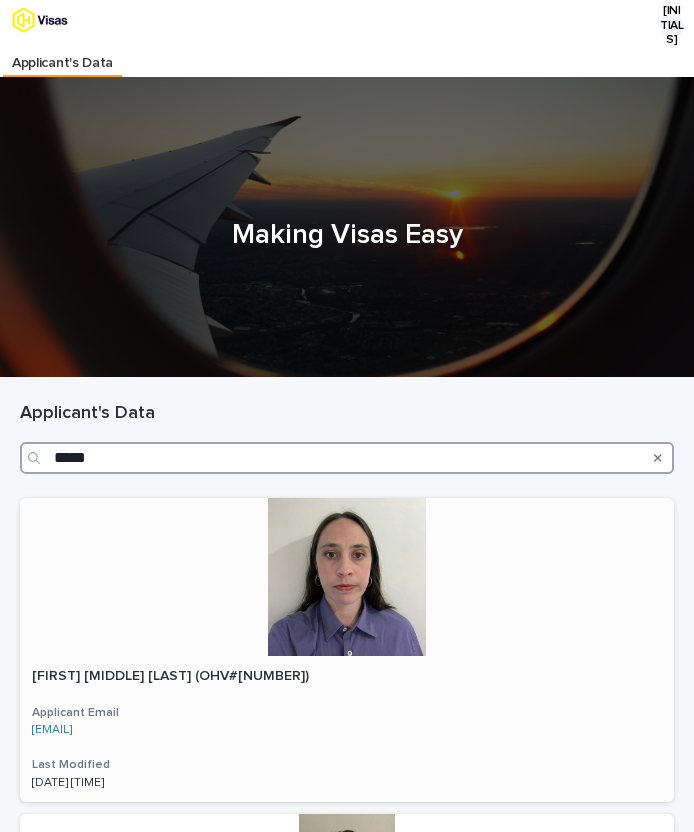 type on "*****" 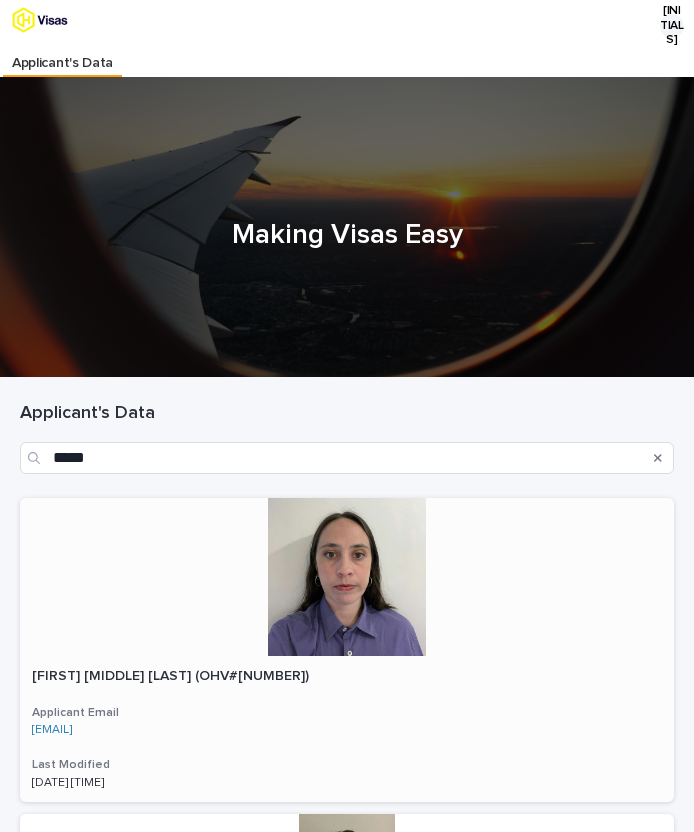 click on "Hanna  Schrage (OHV#103345)" at bounding box center (172, 674) 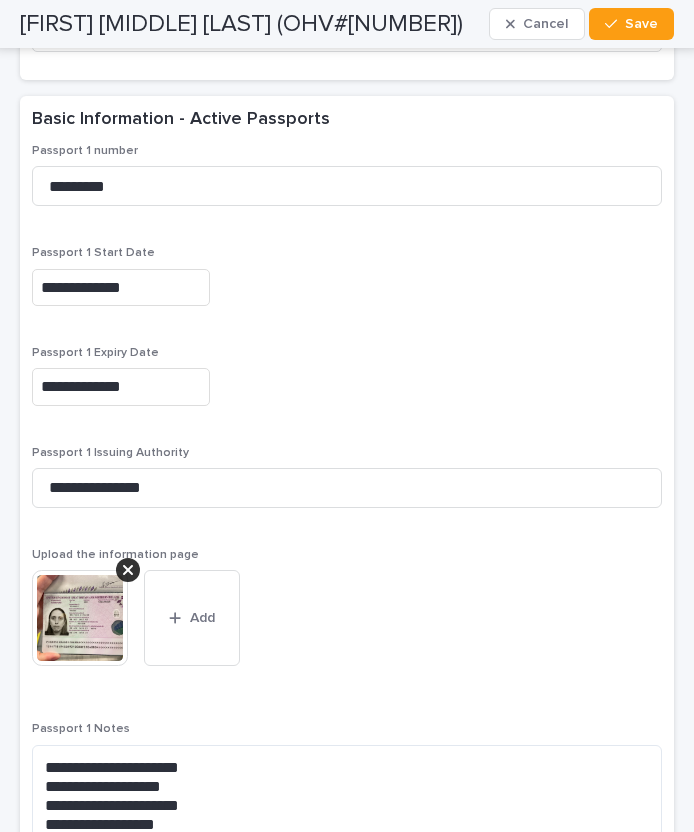 scroll, scrollTop: 2518, scrollLeft: 0, axis: vertical 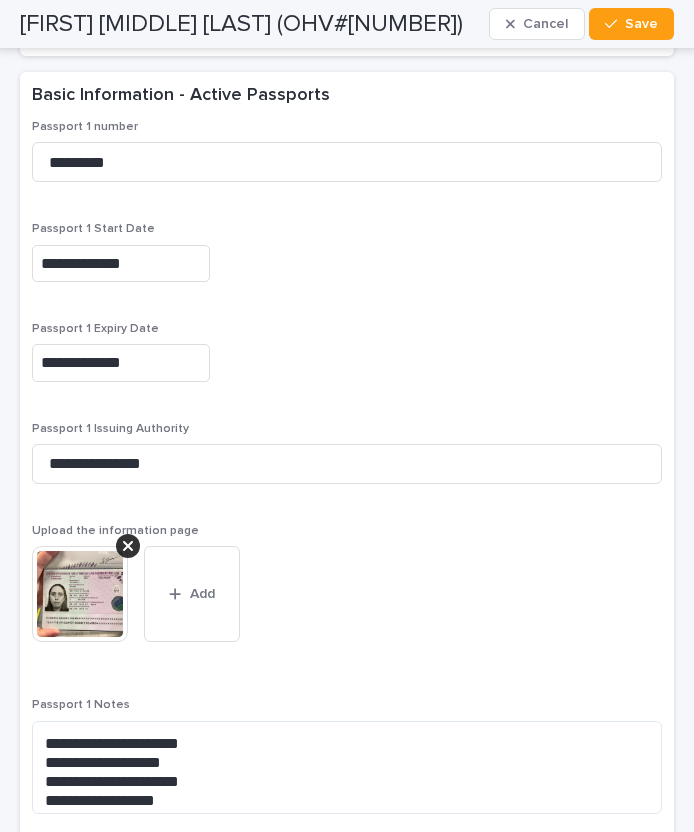 click at bounding box center [80, 594] 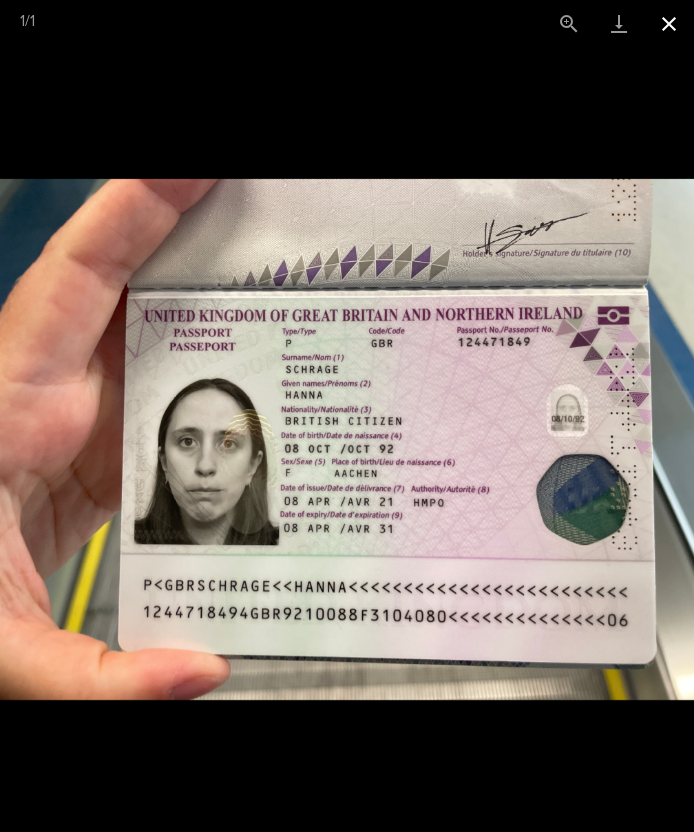 click at bounding box center (669, 23) 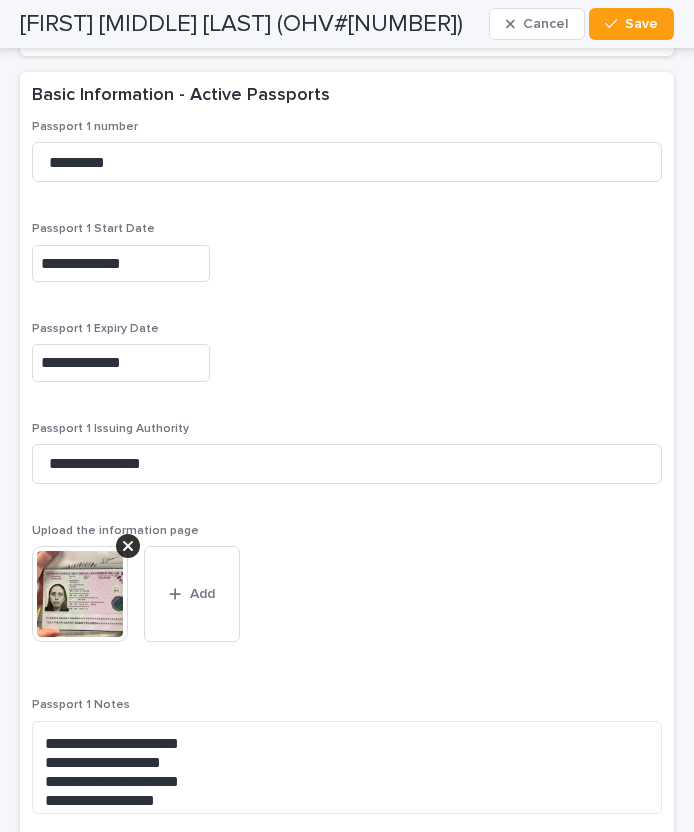 click at bounding box center [80, 594] 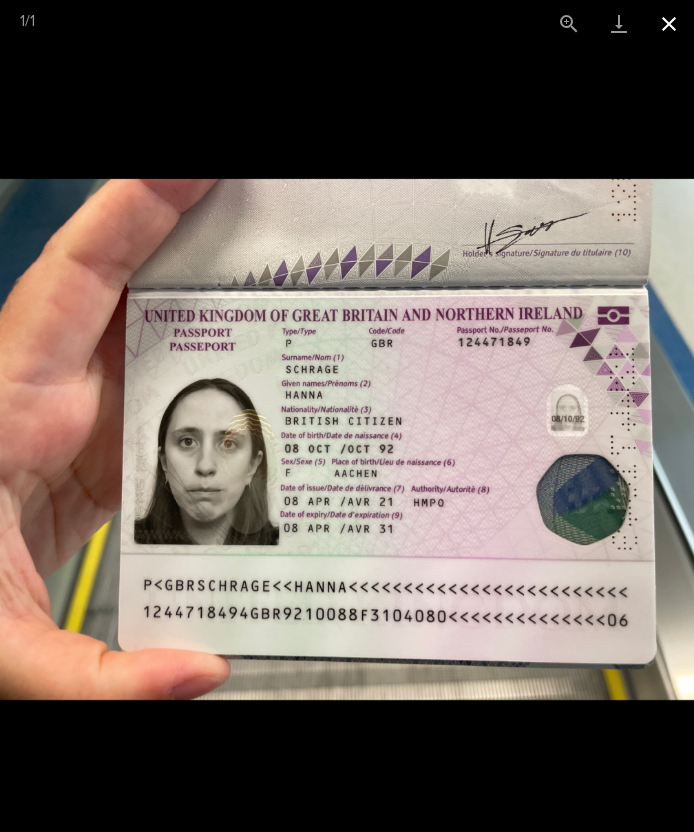 click at bounding box center [669, 23] 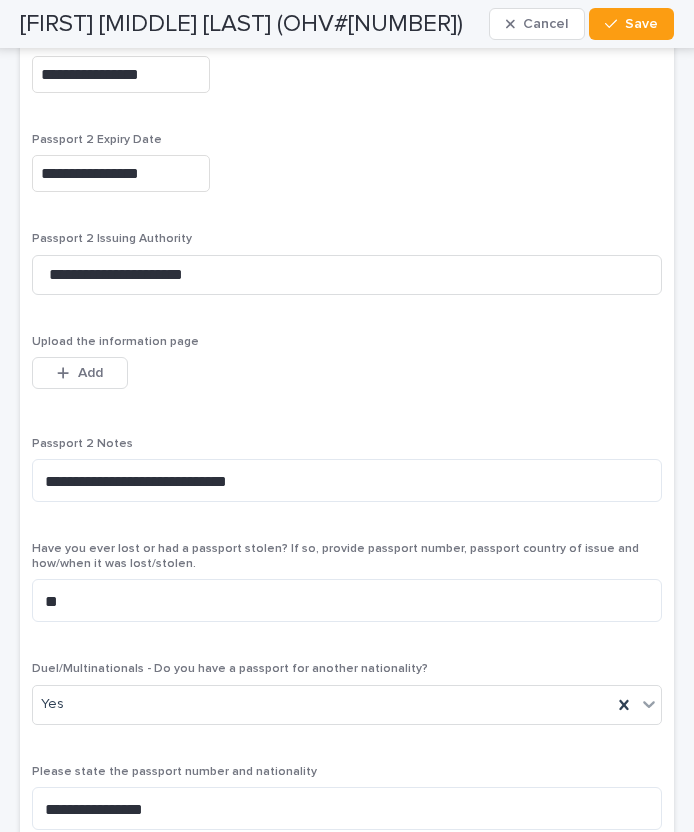 scroll, scrollTop: 3849, scrollLeft: 0, axis: vertical 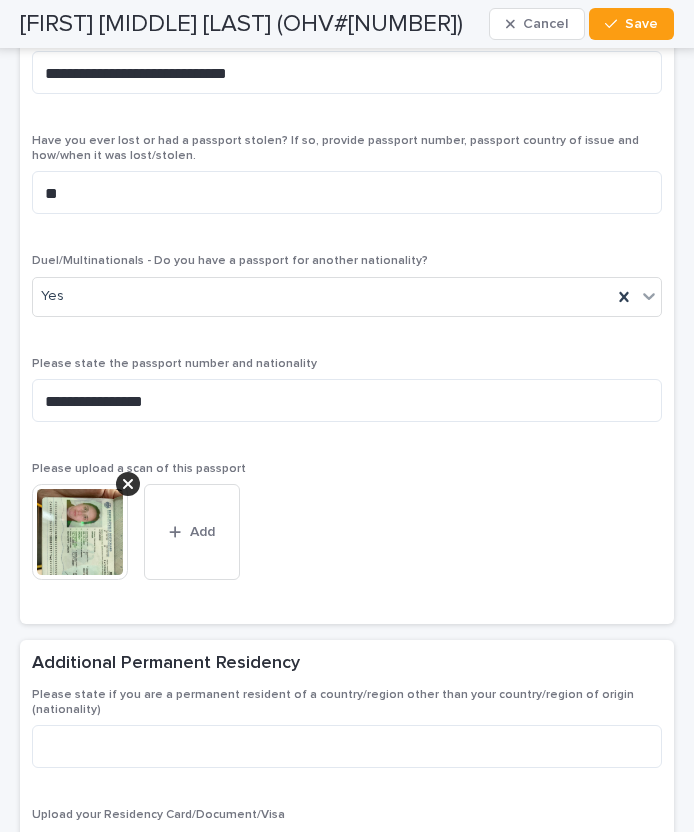 click at bounding box center [80, 532] 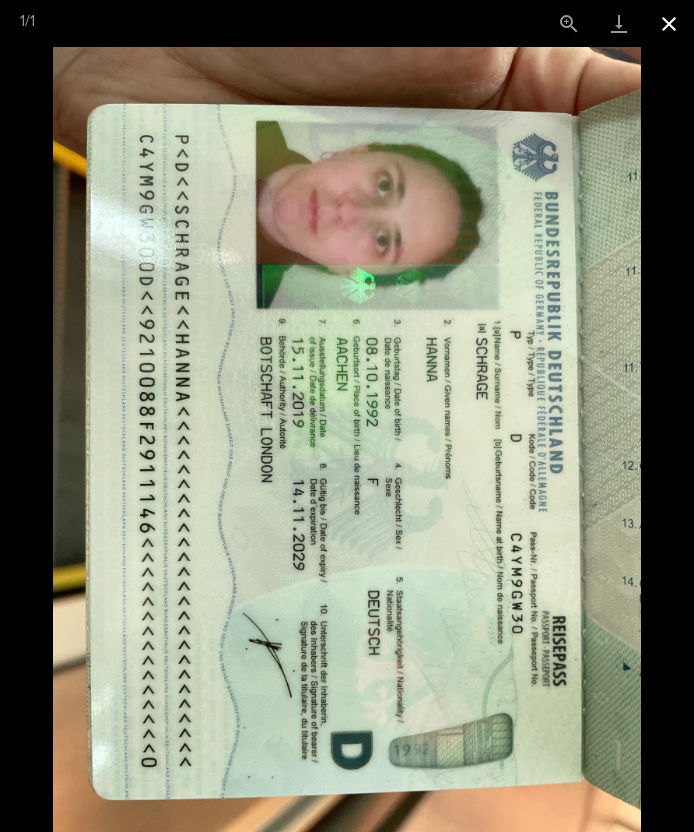 click at bounding box center [669, 23] 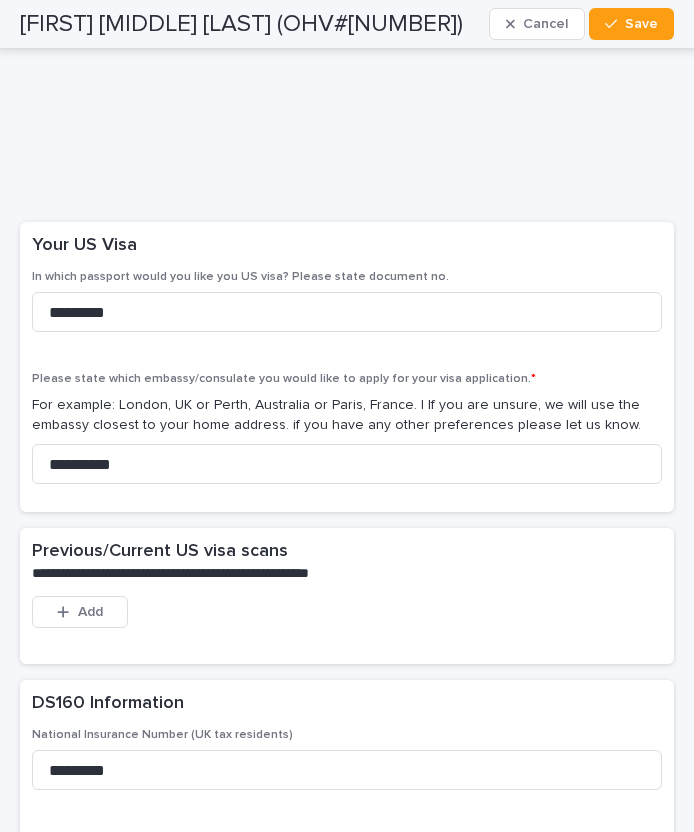 scroll, scrollTop: 5336, scrollLeft: 0, axis: vertical 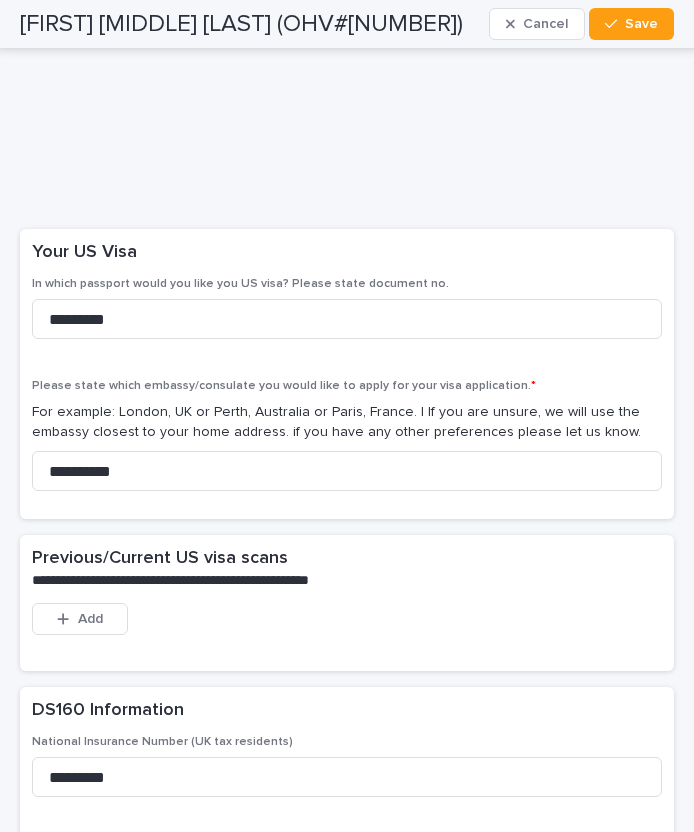click on "Hanna  Schrage (OHV#103345)" at bounding box center (241, 24) 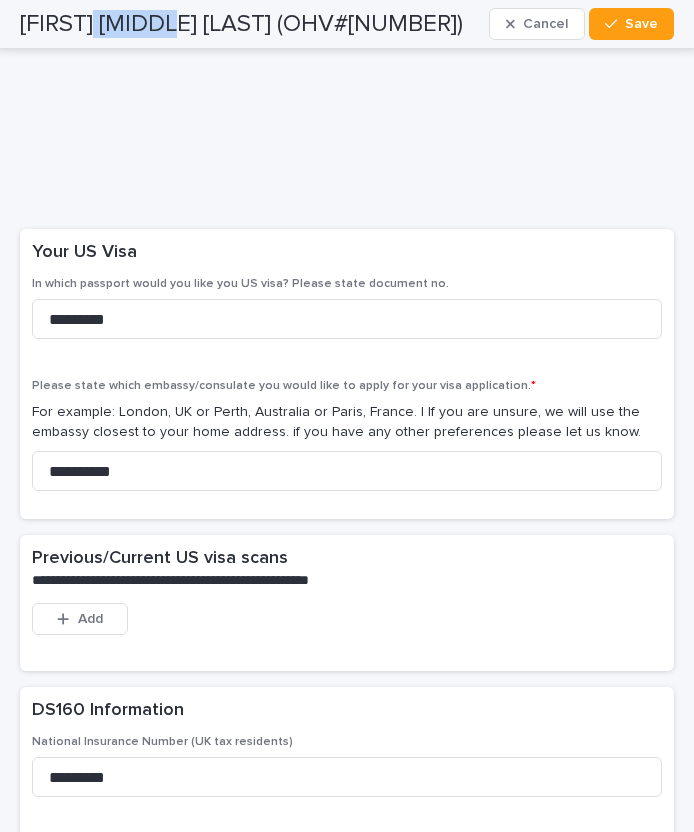 click on "Hanna  Schrage (OHV#103345)" at bounding box center [241, 24] 